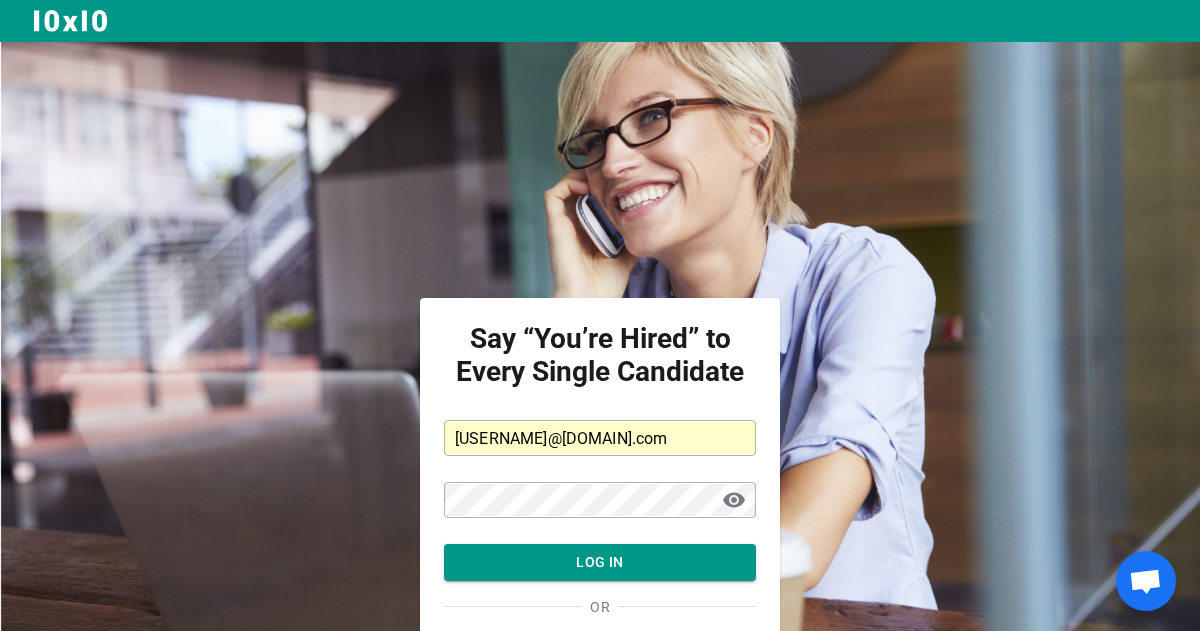 scroll, scrollTop: 122, scrollLeft: 0, axis: vertical 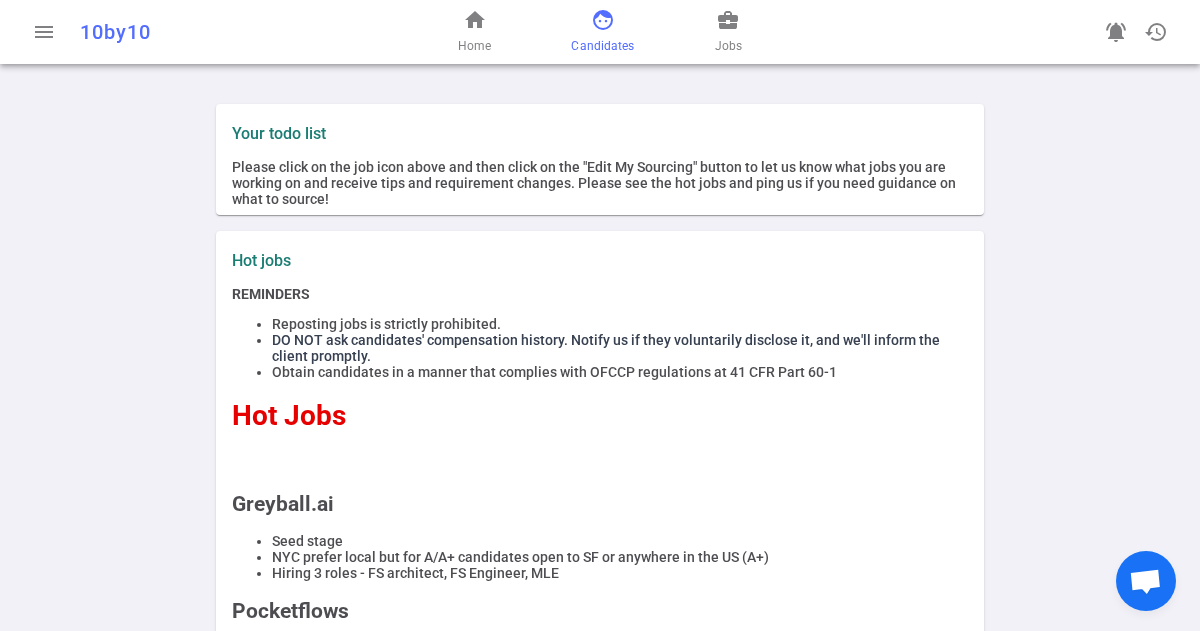 click on "Candidates" at bounding box center [602, 46] 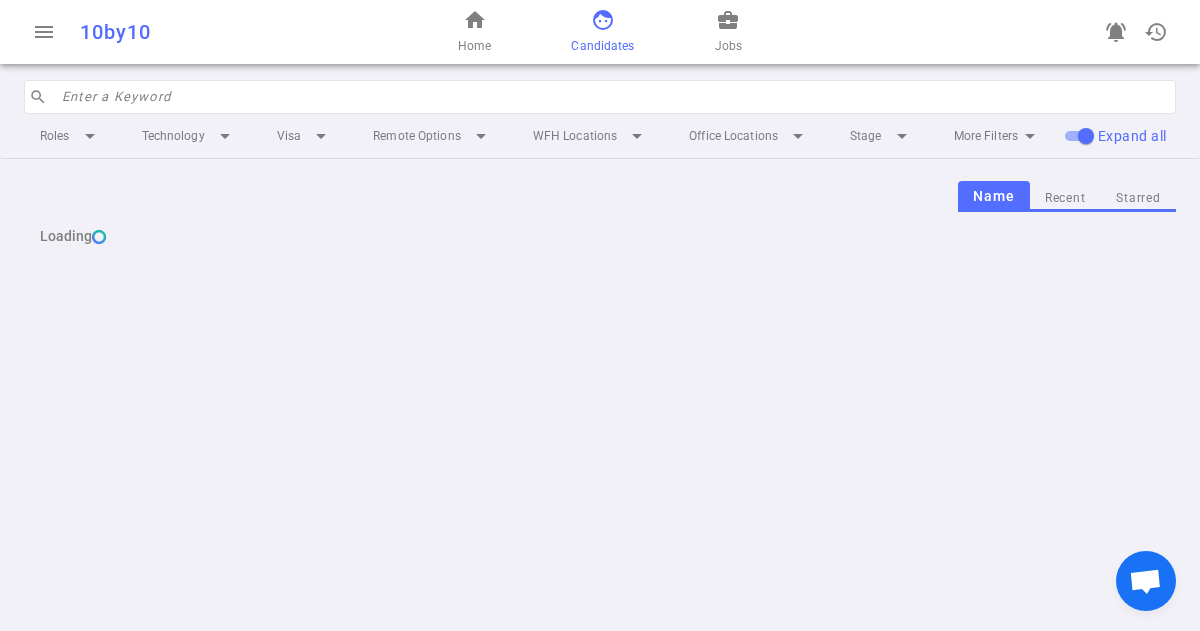 click at bounding box center (613, 97) 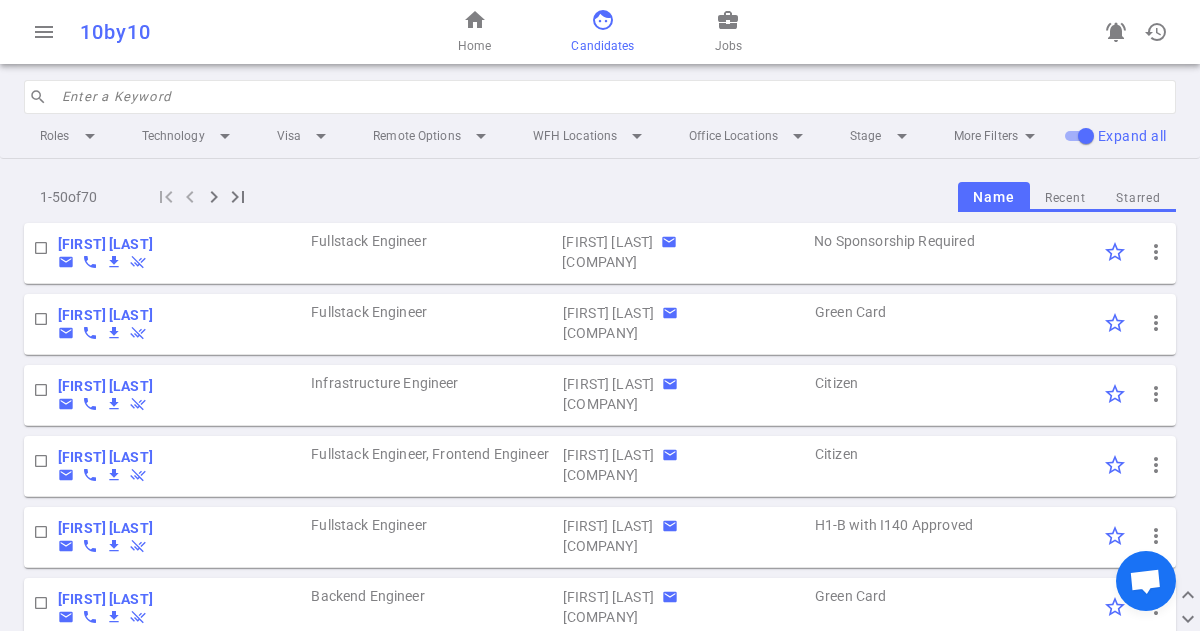 type on "t" 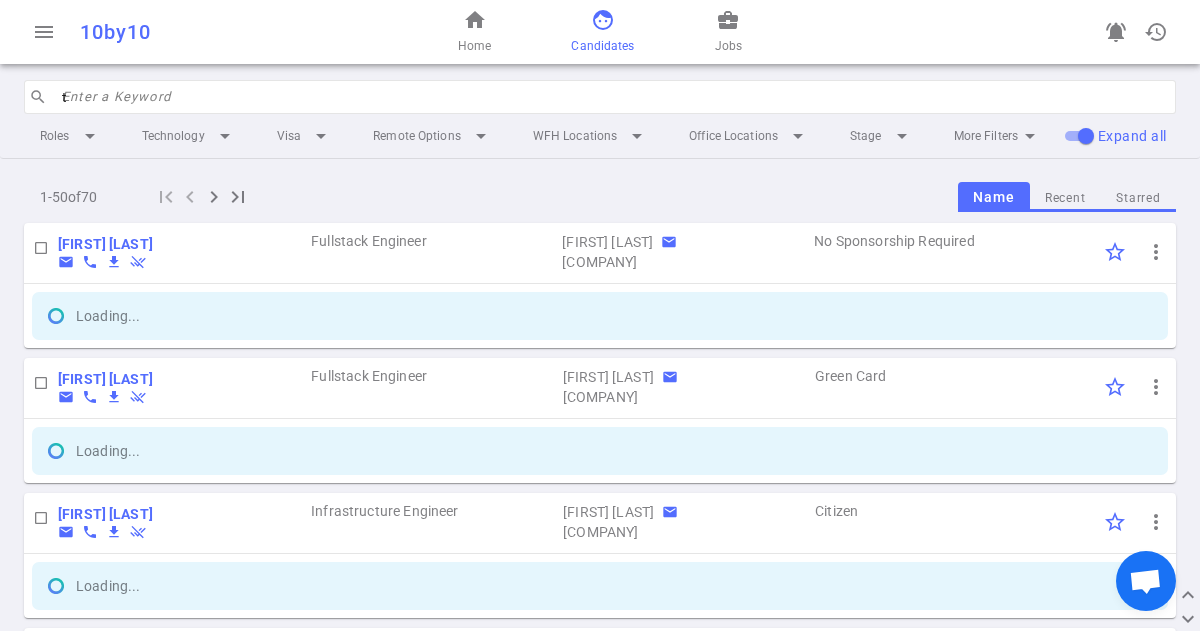 type 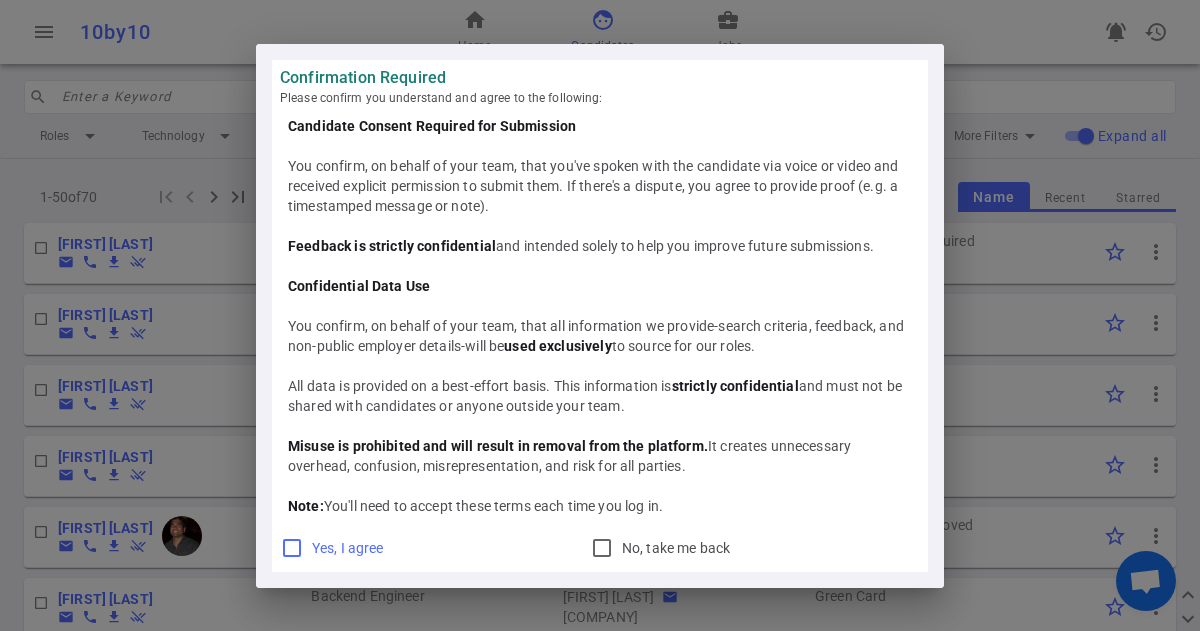 click on "Yes, I agree" at bounding box center (292, 548) 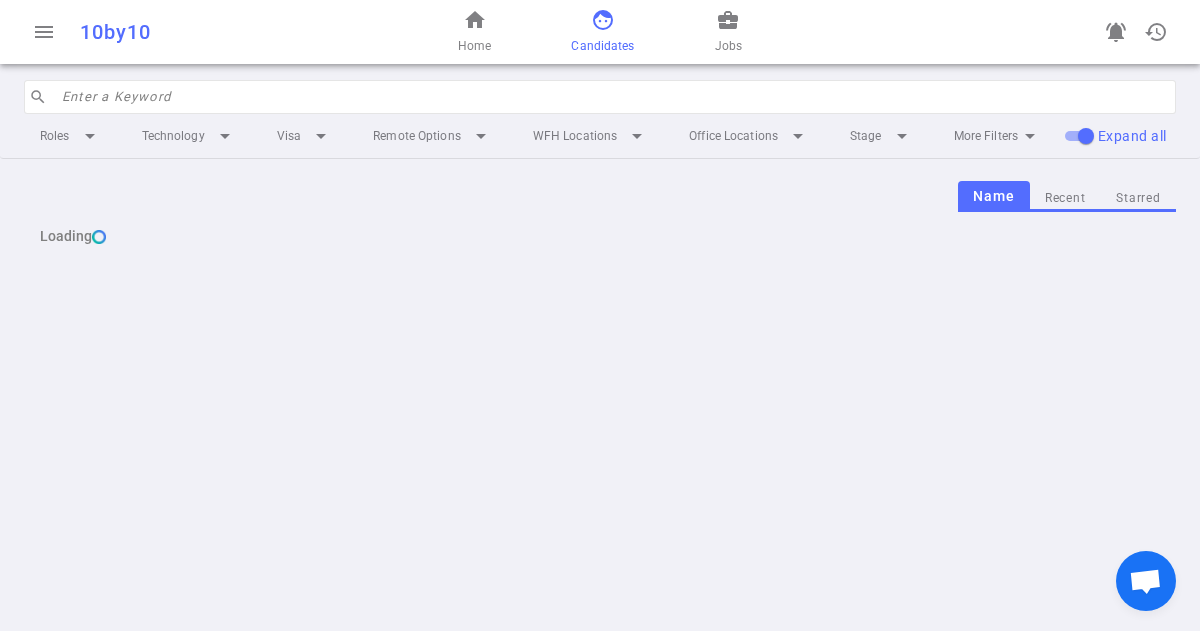 click at bounding box center (613, 97) 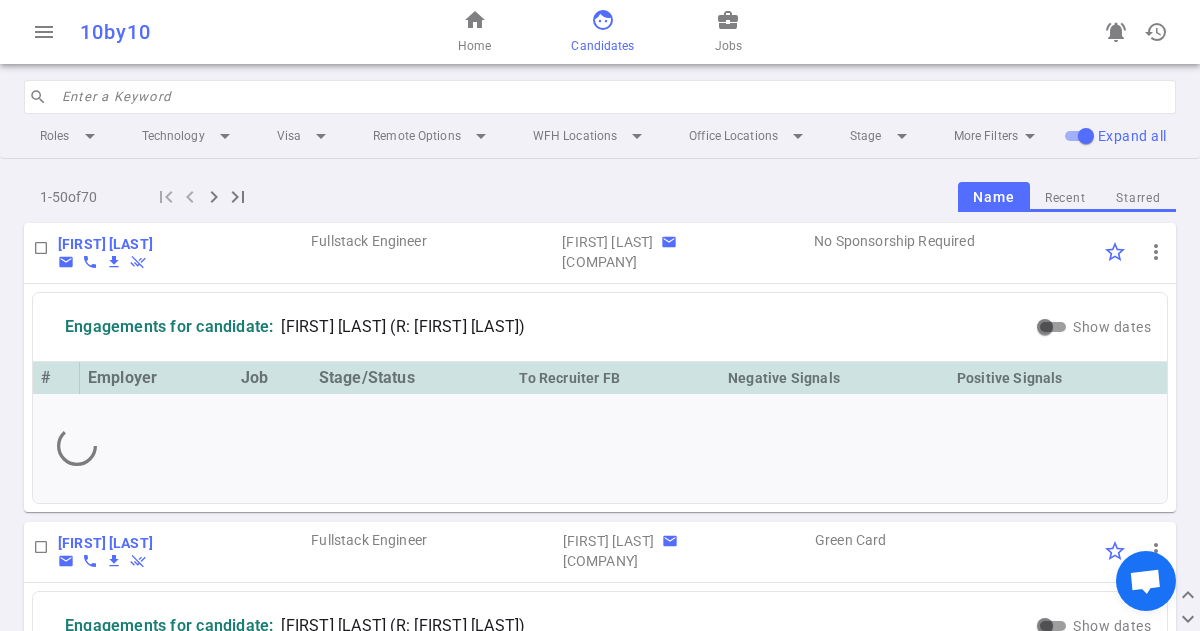 type on "t" 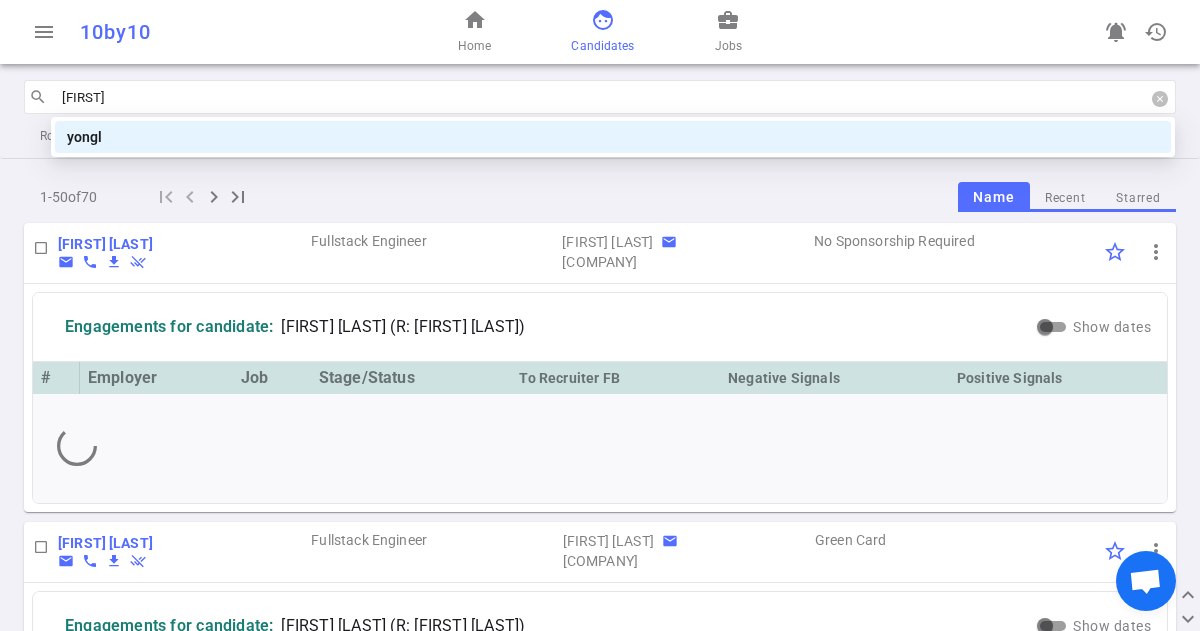 type on "[FIRST]" 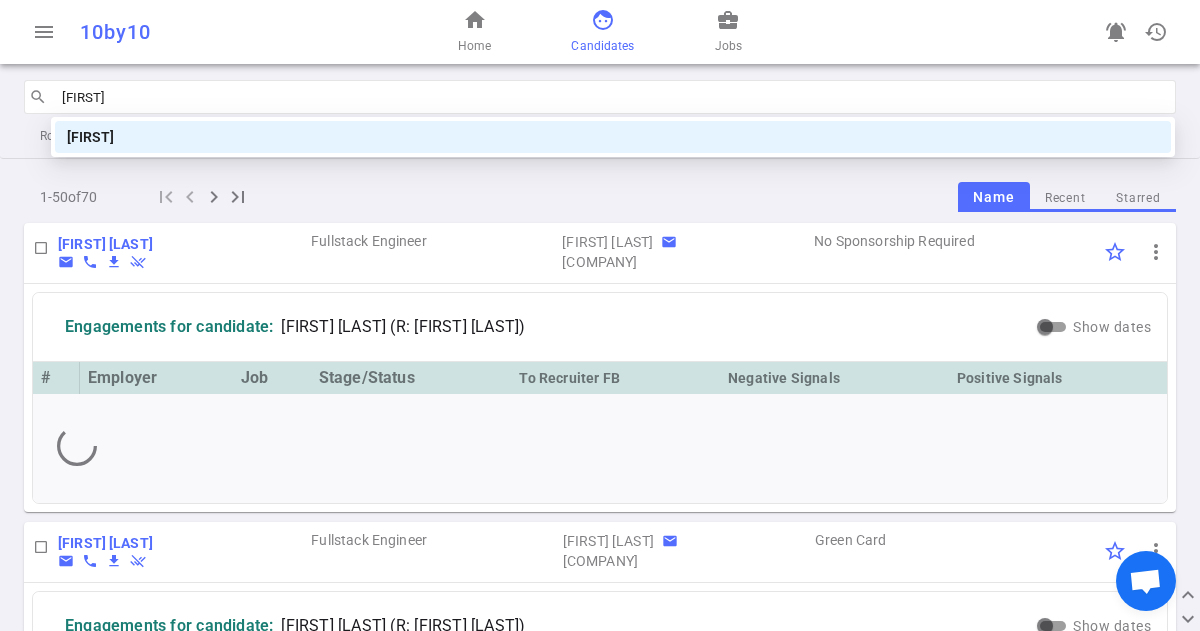 click on "[FIRST]" at bounding box center [613, 137] 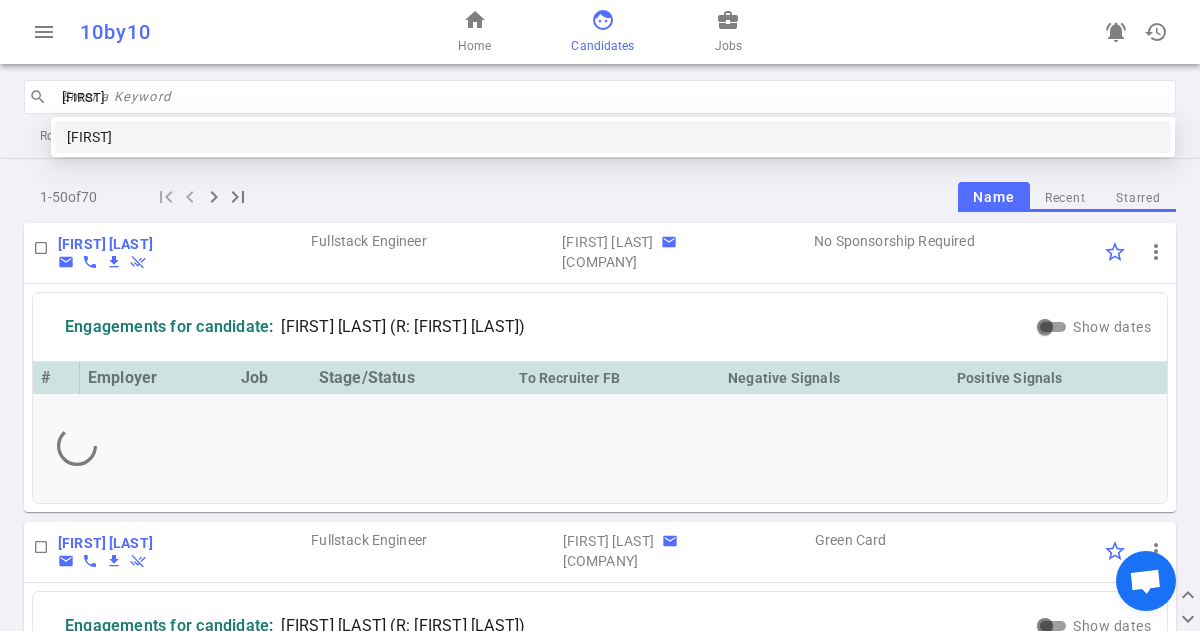 type 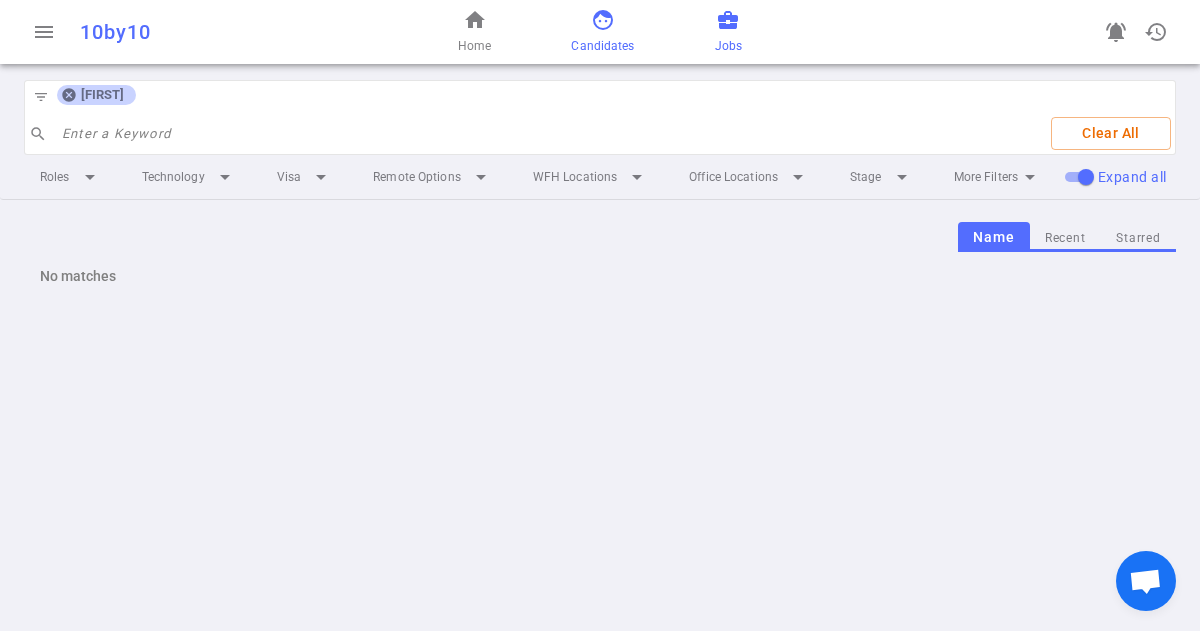 click on "business_center" at bounding box center [728, 20] 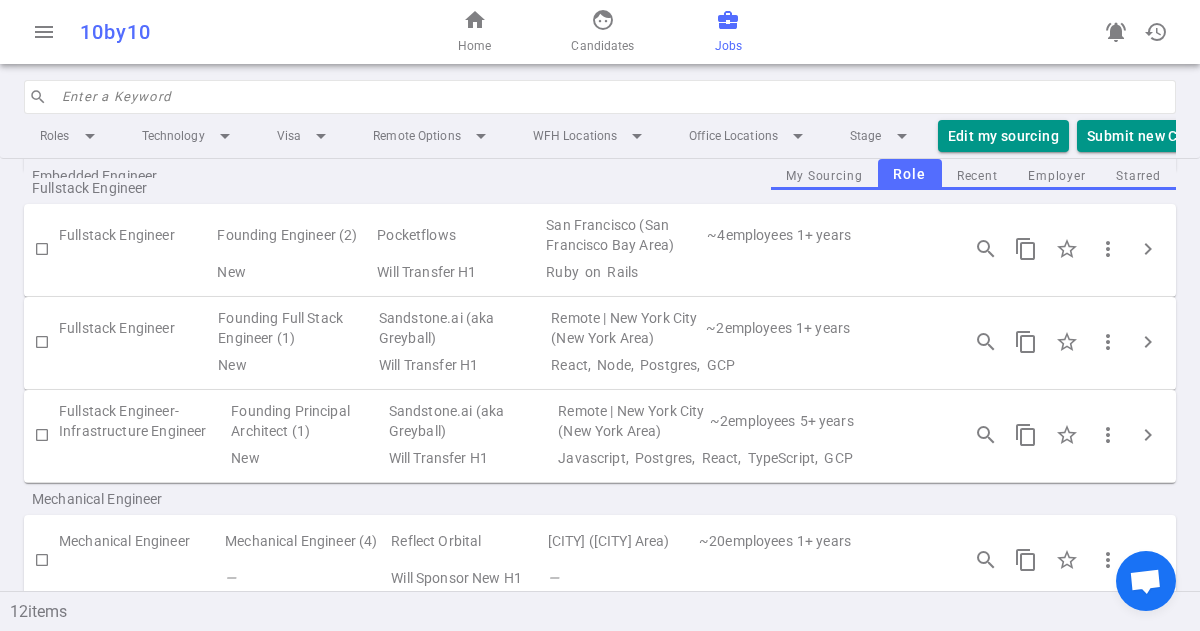 scroll, scrollTop: 278, scrollLeft: 0, axis: vertical 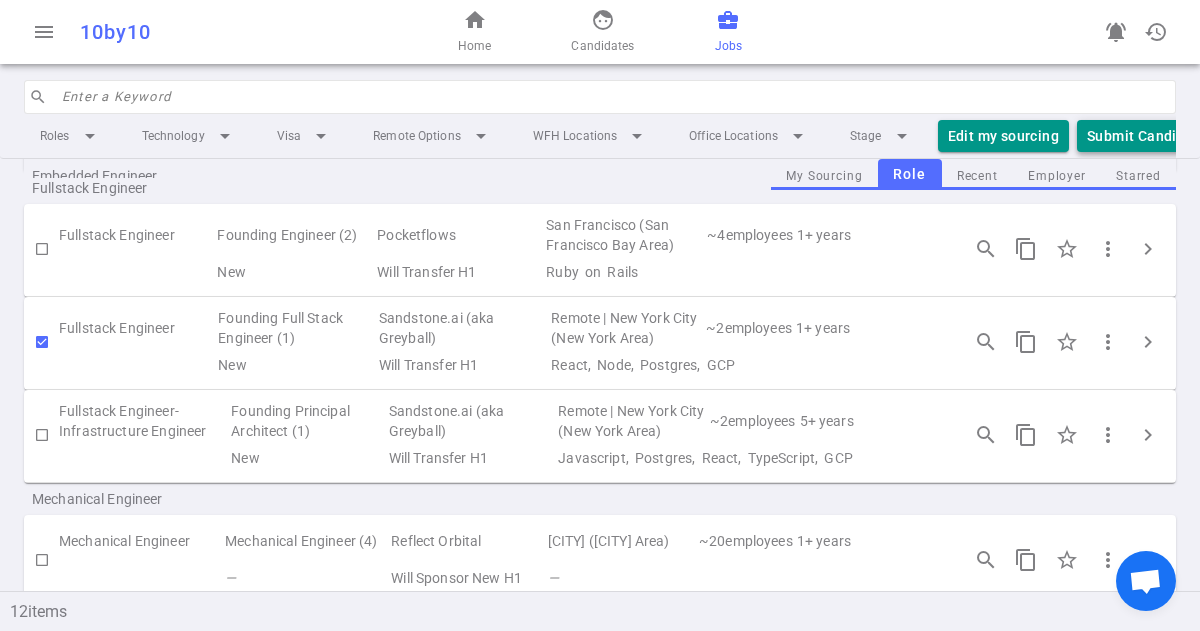 click on "Submit Candidate to ( 1 ) Jobs" at bounding box center (1188, 136) 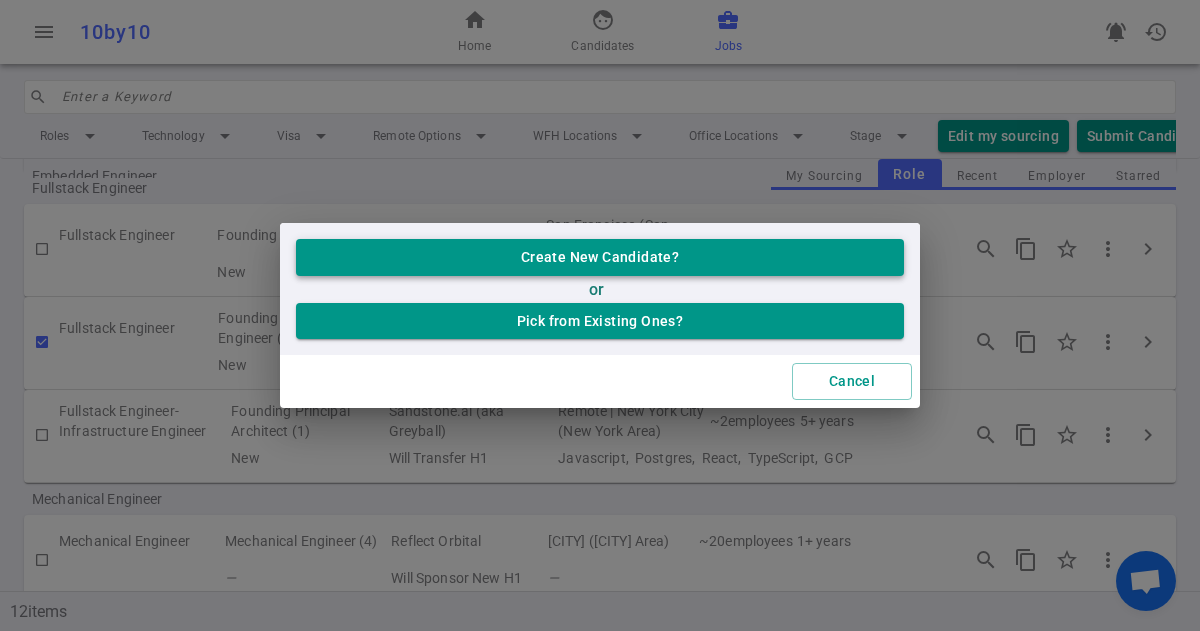 click on "Create New Candidate?" at bounding box center [600, 257] 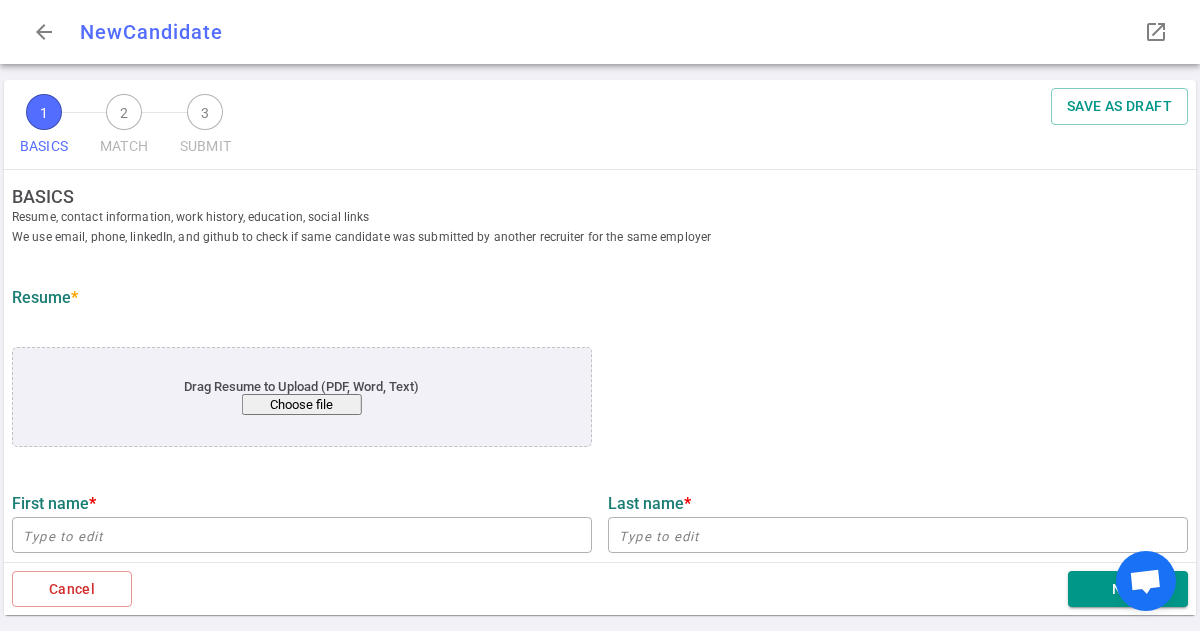 click on "Choose file" at bounding box center (302, 404) 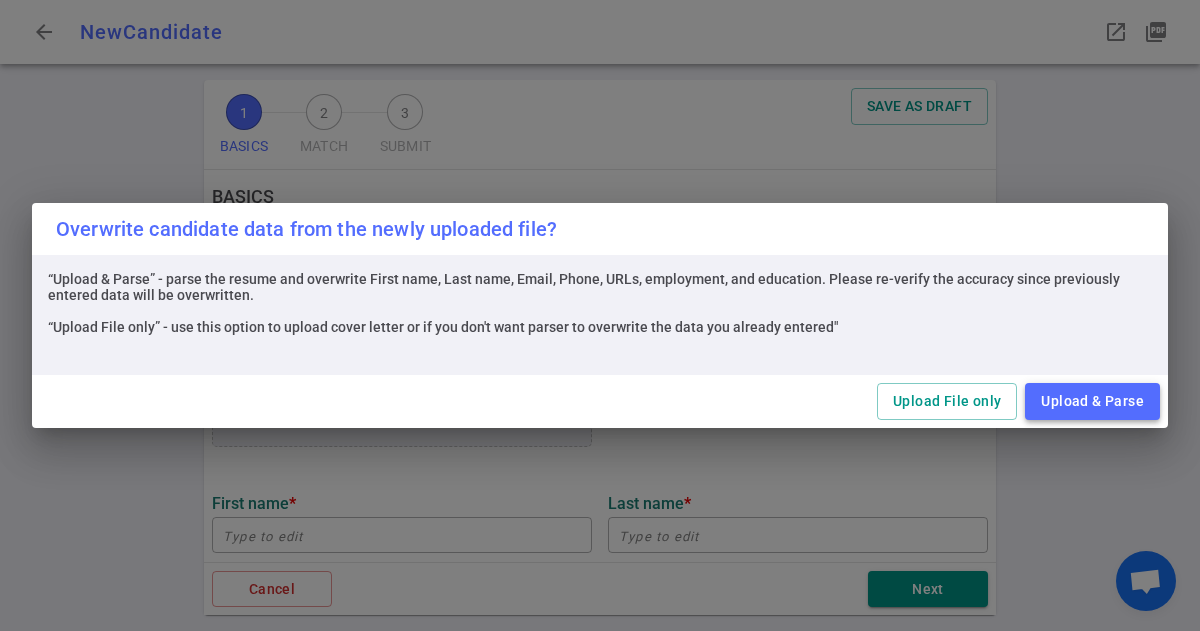 click on "Upload & Parse" at bounding box center [1092, 401] 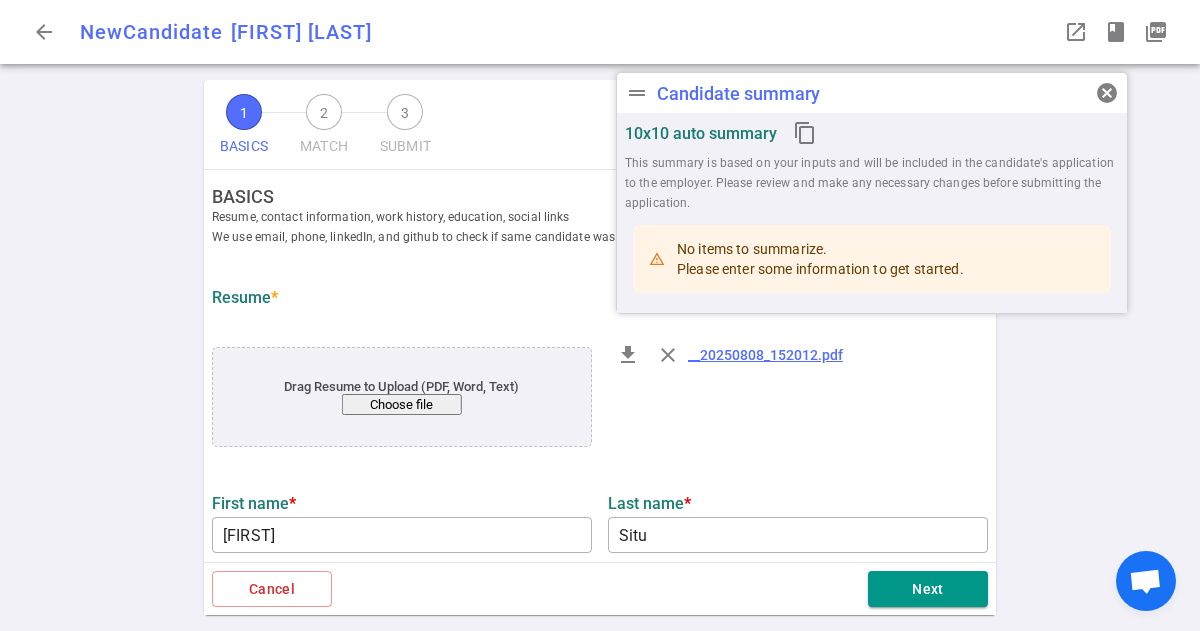 type on "[FIRST]" 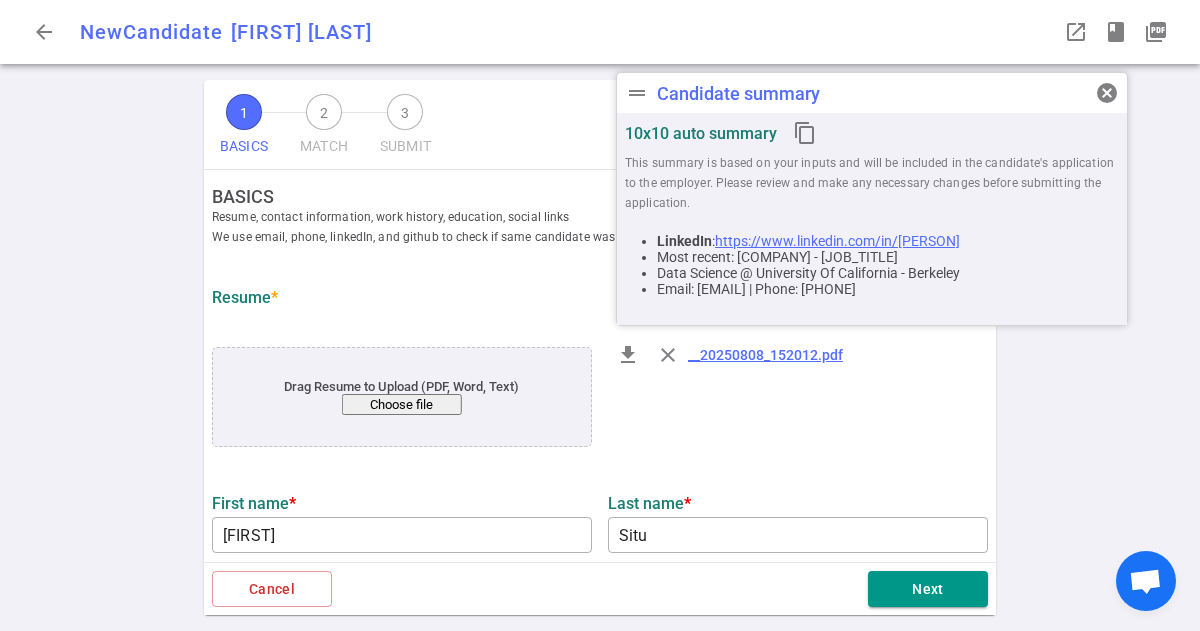 click on "file_download close __[DATE].pdf" at bounding box center [798, 398] 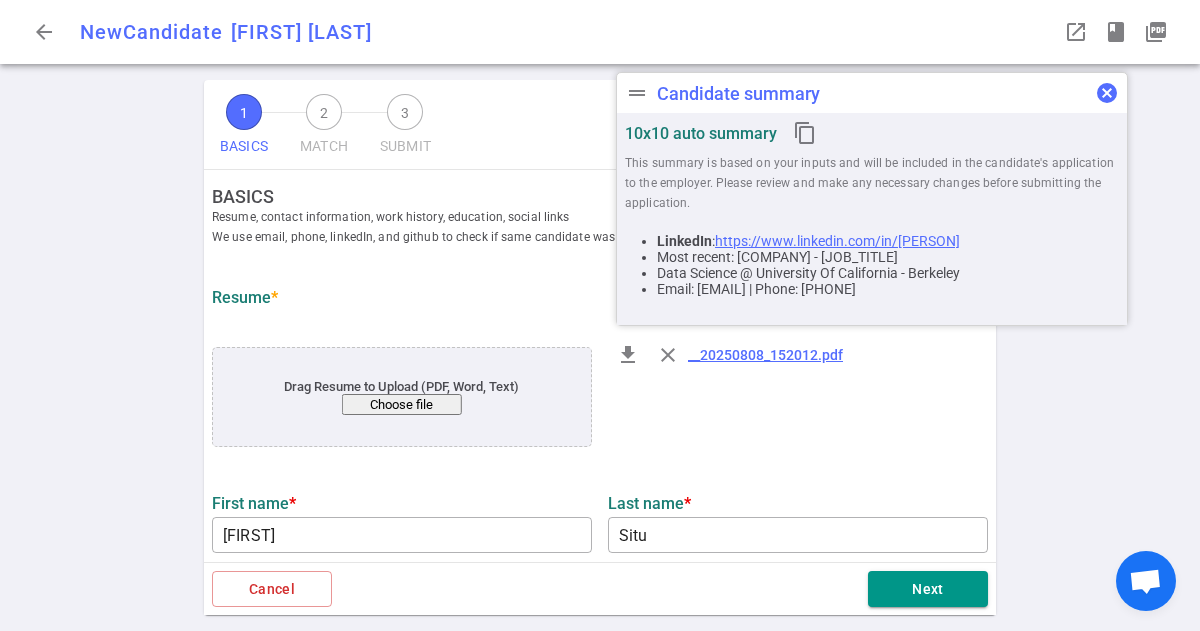 click on "cancel" at bounding box center [1107, 93] 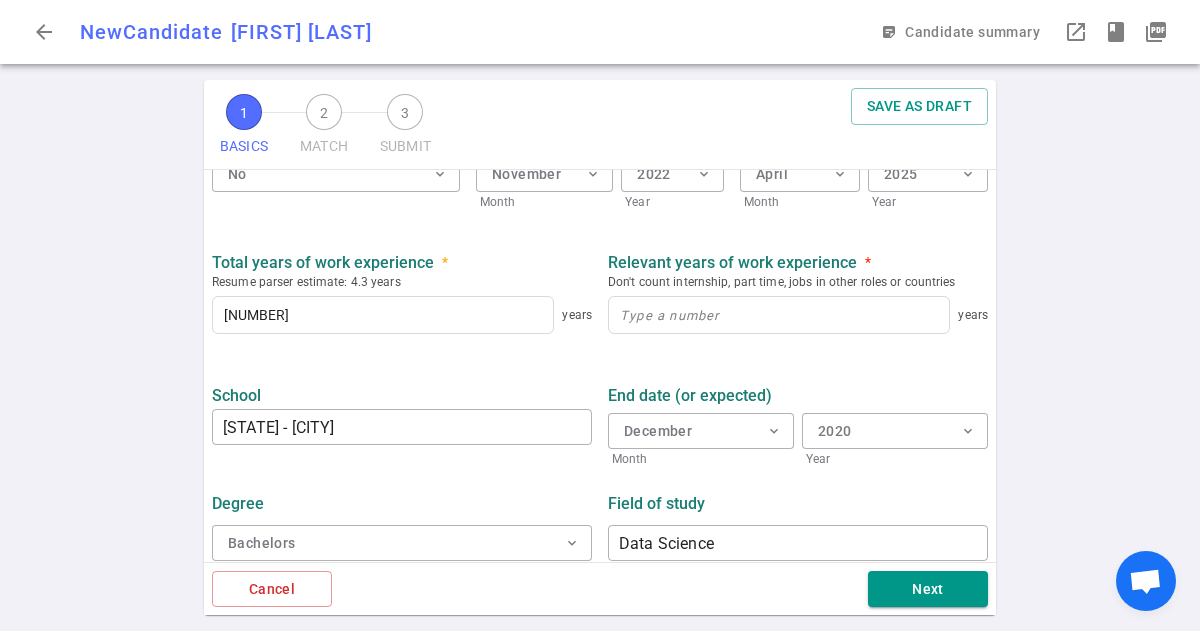 scroll, scrollTop: 999, scrollLeft: 0, axis: vertical 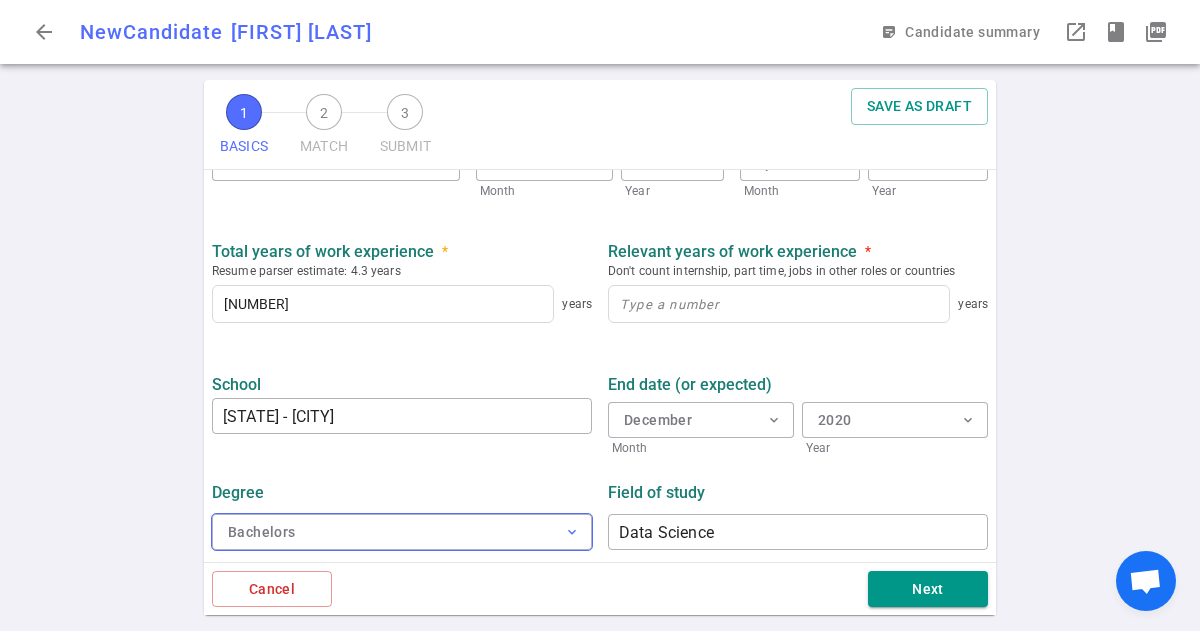 click on "expand_more" at bounding box center [572, 532] 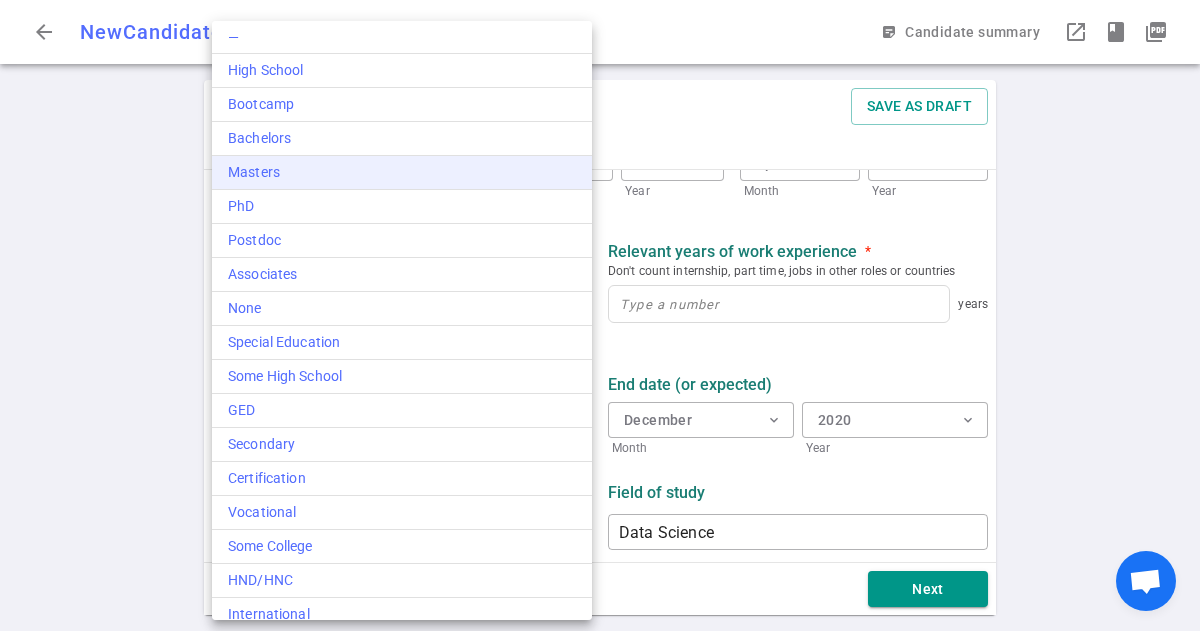 click on "Masters" at bounding box center [402, 172] 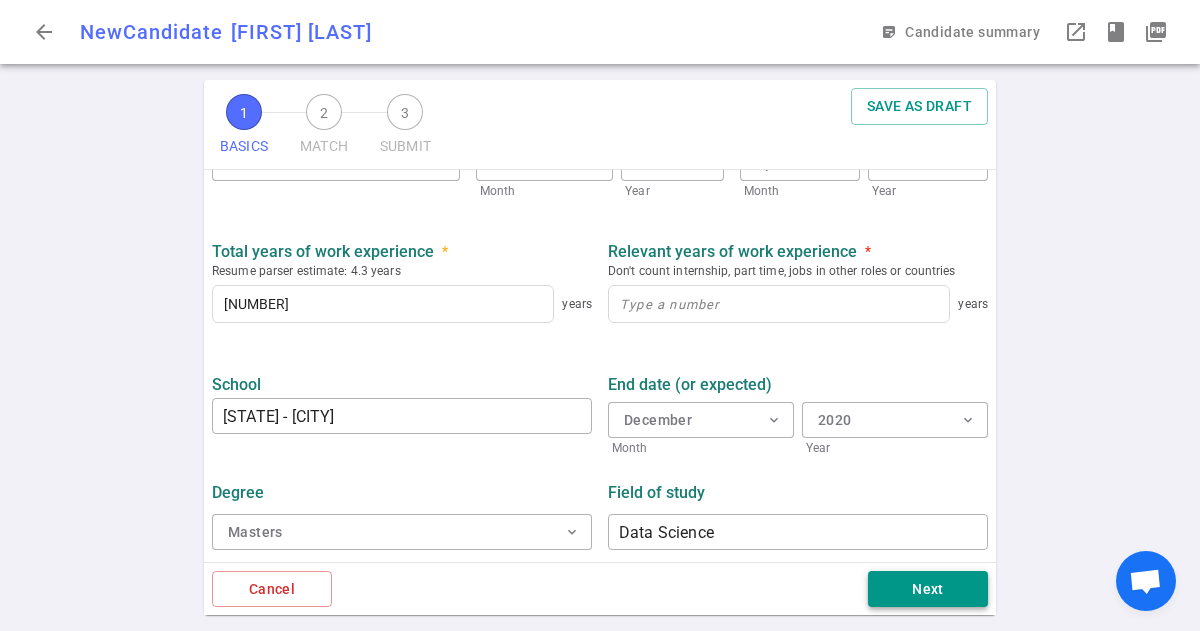 click on "Next" at bounding box center (928, 589) 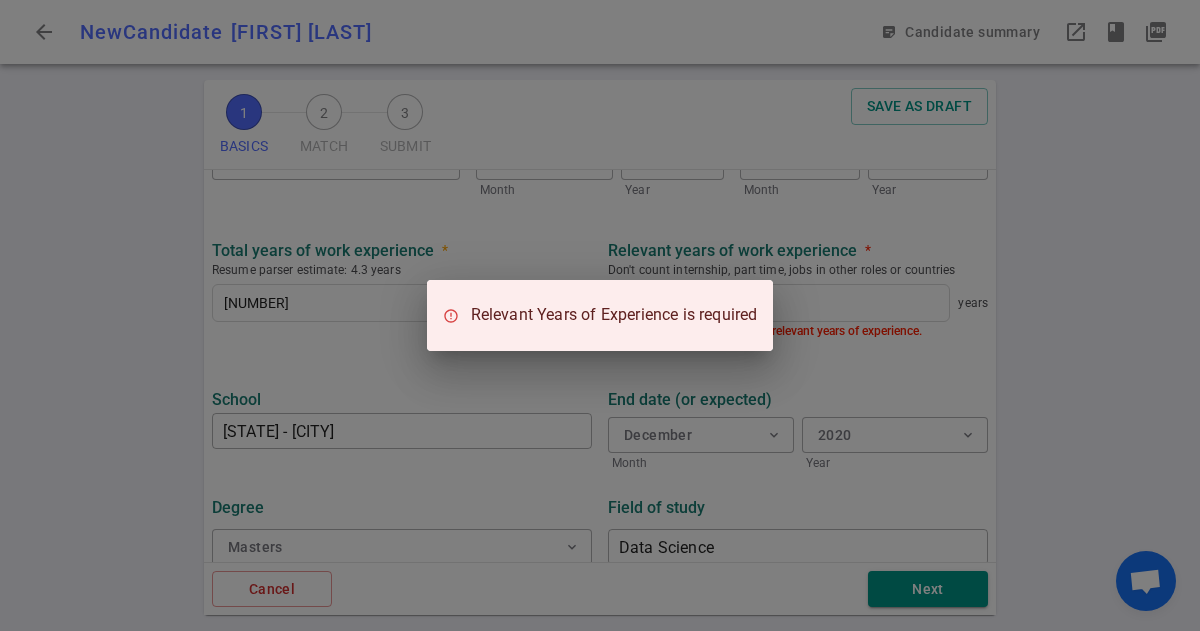 click on "Relevant Years of Experience is required" at bounding box center (600, 315) 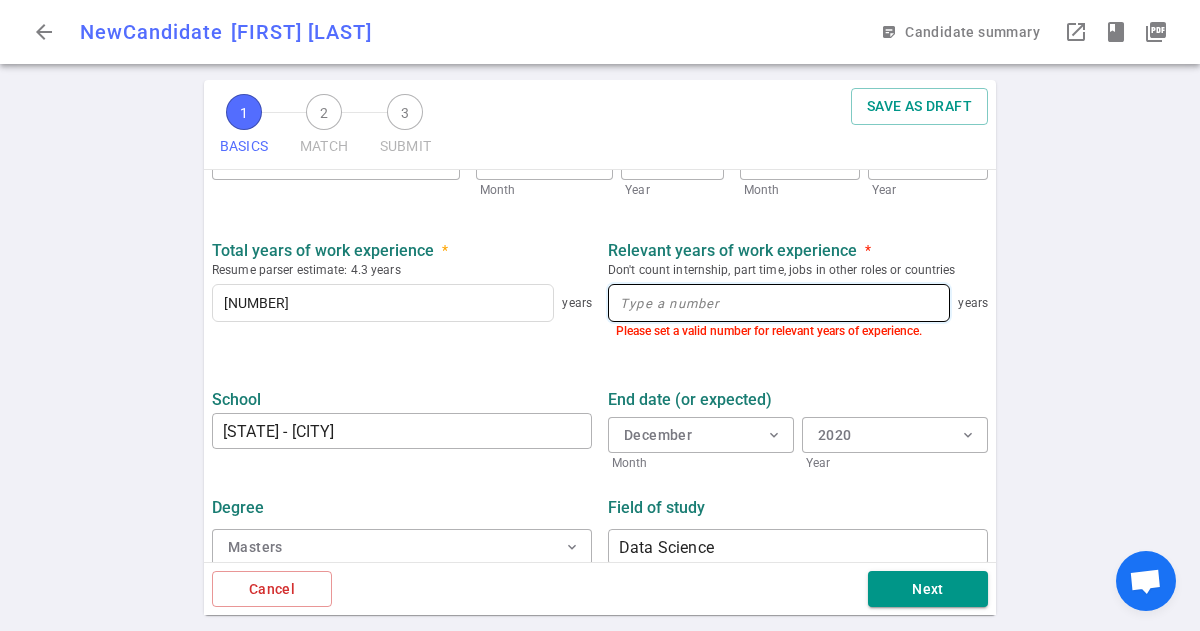 click at bounding box center (779, 303) 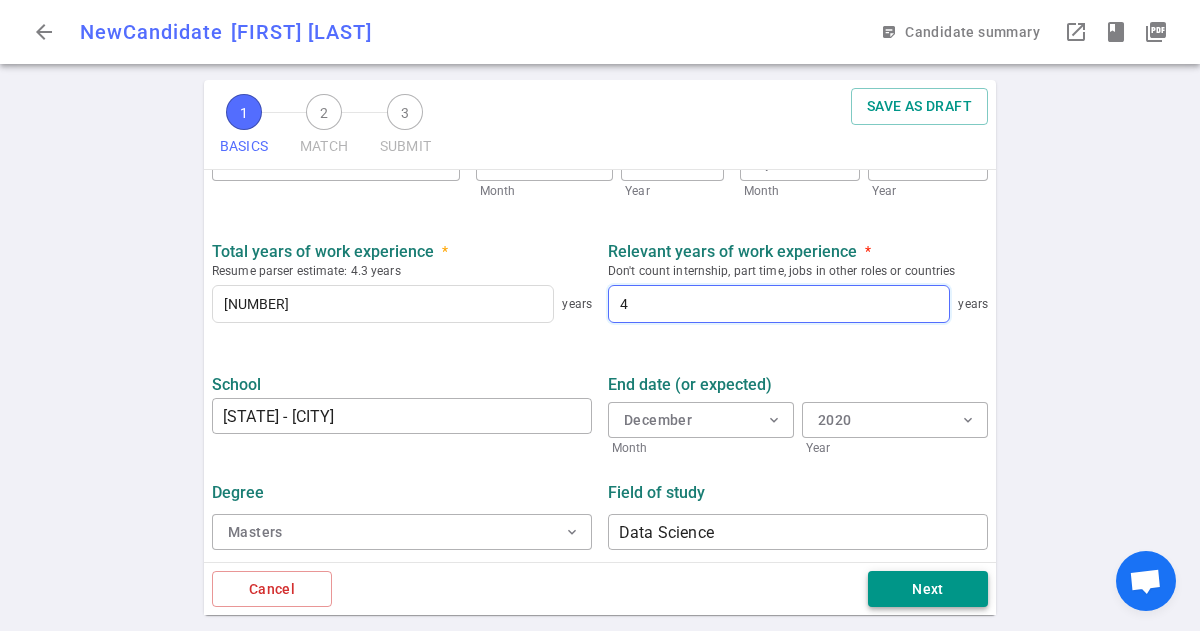 type on "4" 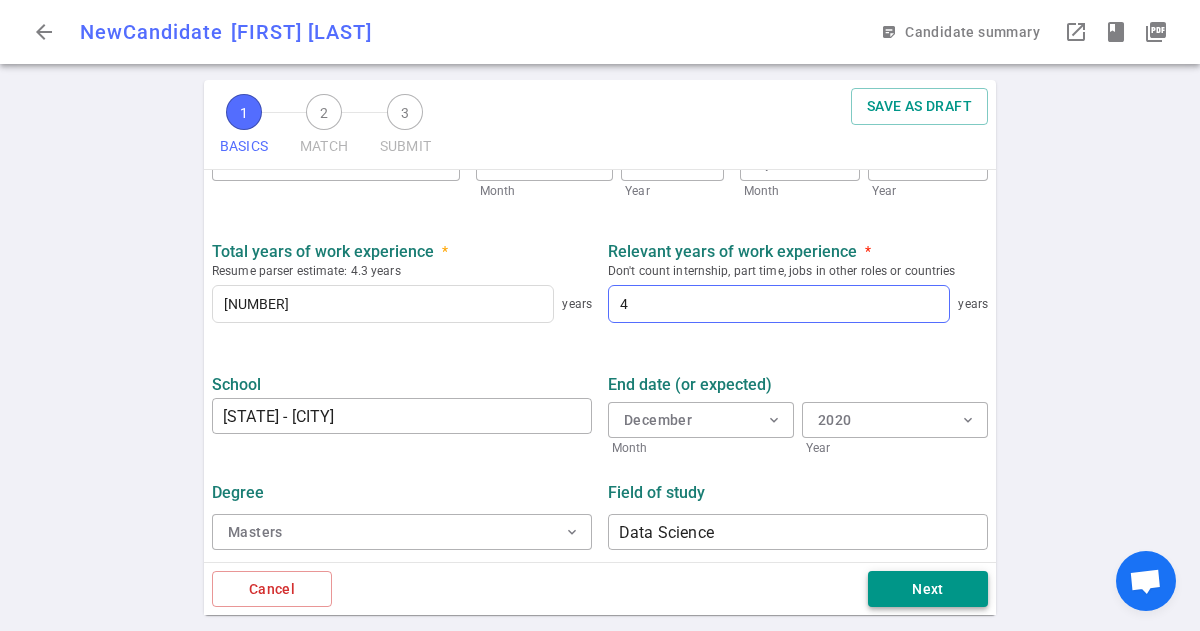 click on "Next" at bounding box center (928, 589) 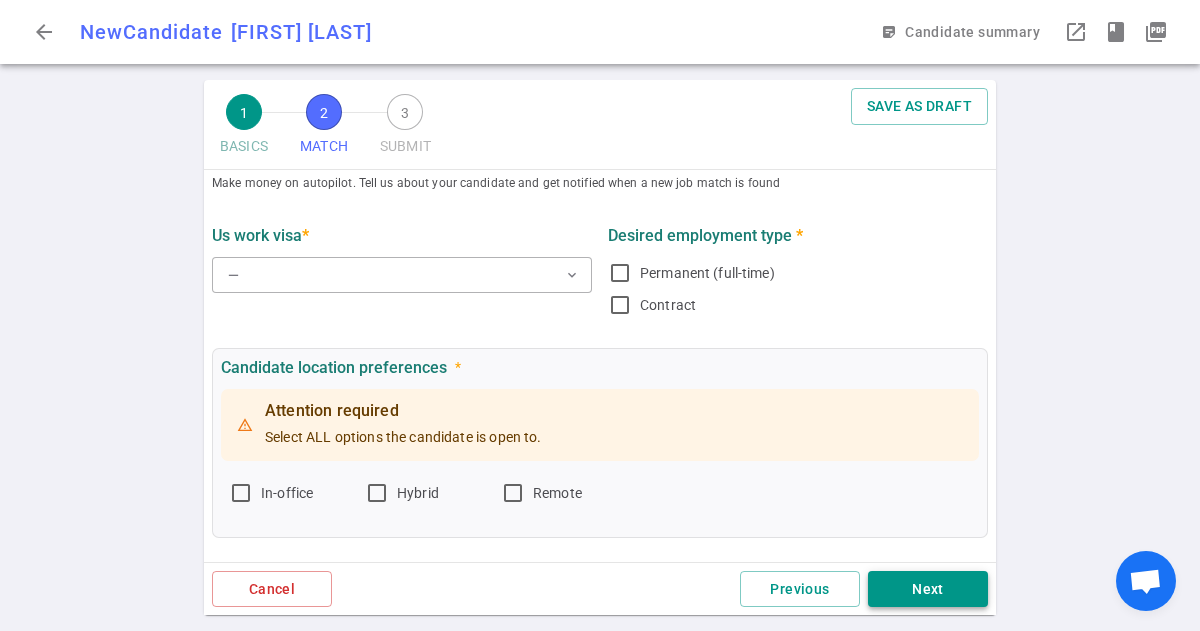 scroll, scrollTop: 0, scrollLeft: 0, axis: both 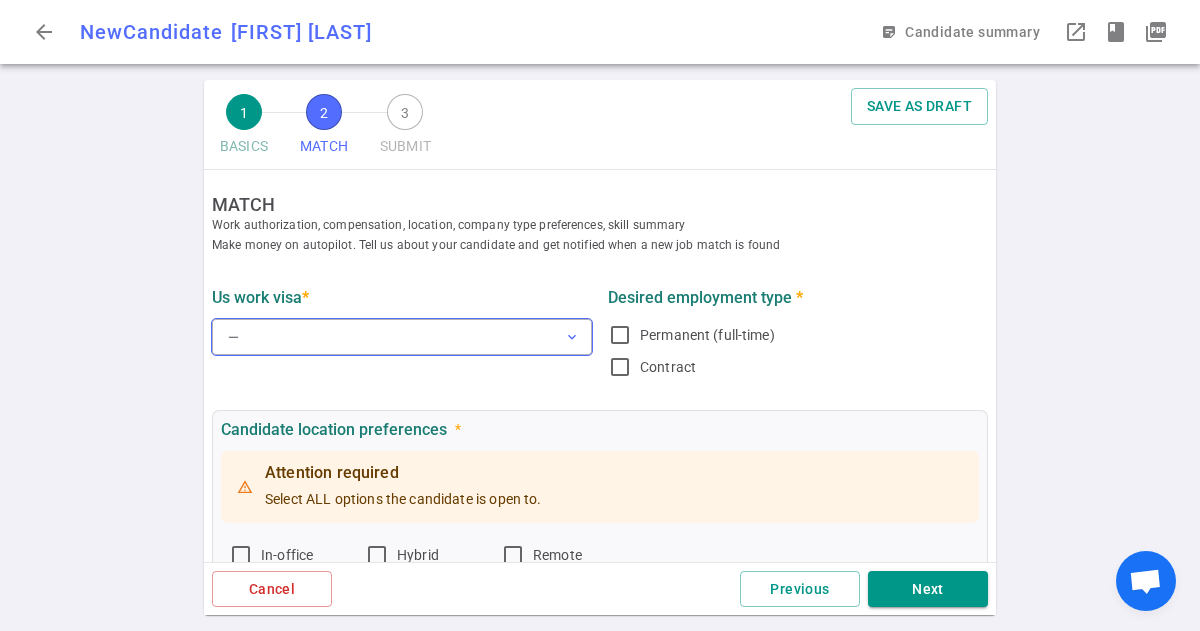 click on "expand_more" at bounding box center [572, 337] 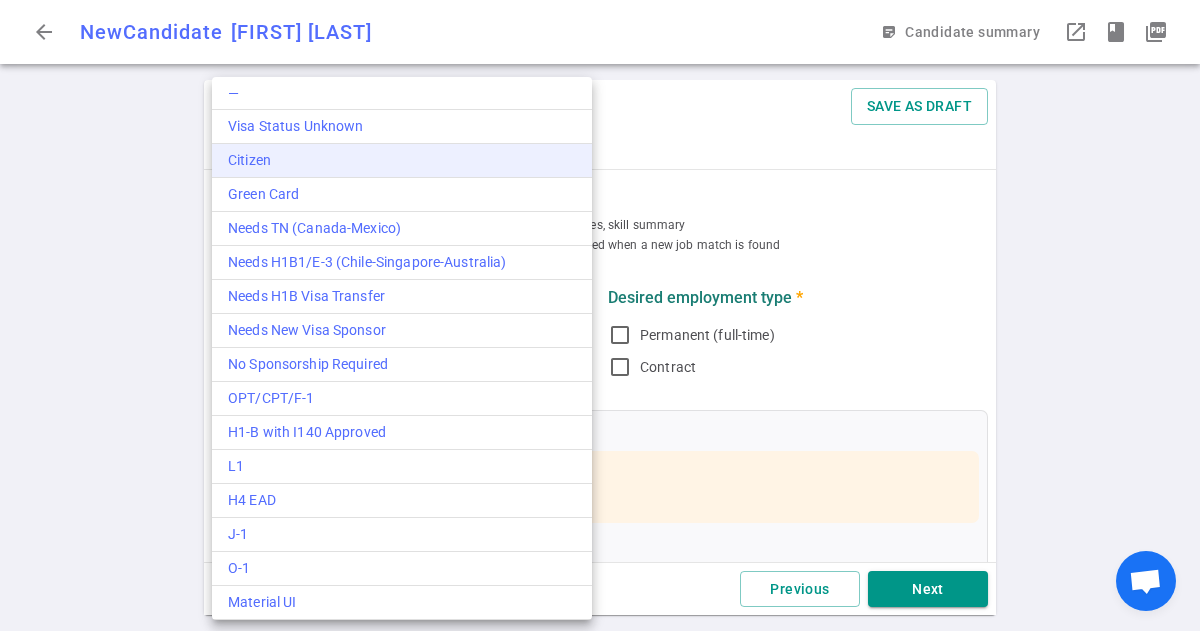 click on "Citizen" at bounding box center [402, 160] 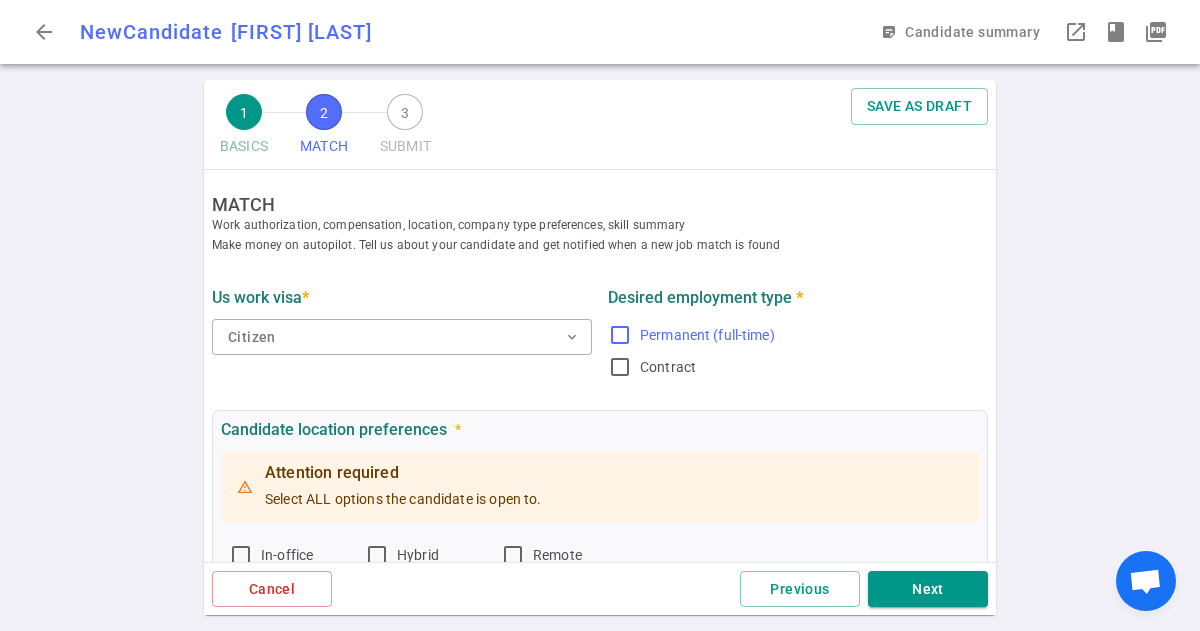 click on "Permanent (full-time)" at bounding box center [620, 335] 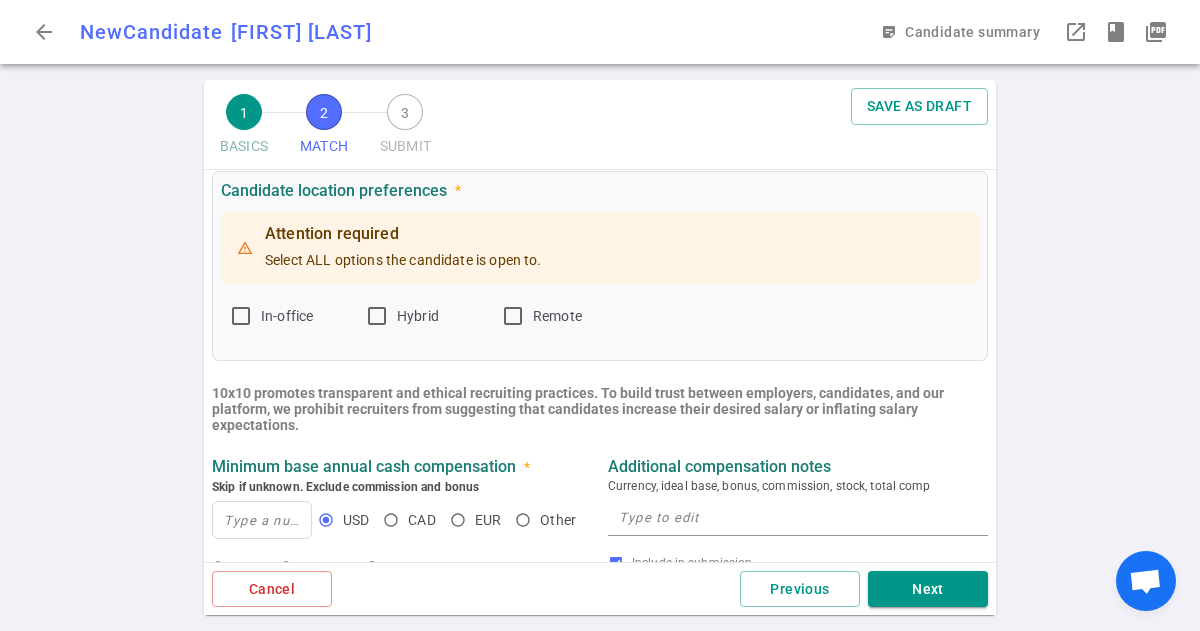 scroll, scrollTop: 243, scrollLeft: 0, axis: vertical 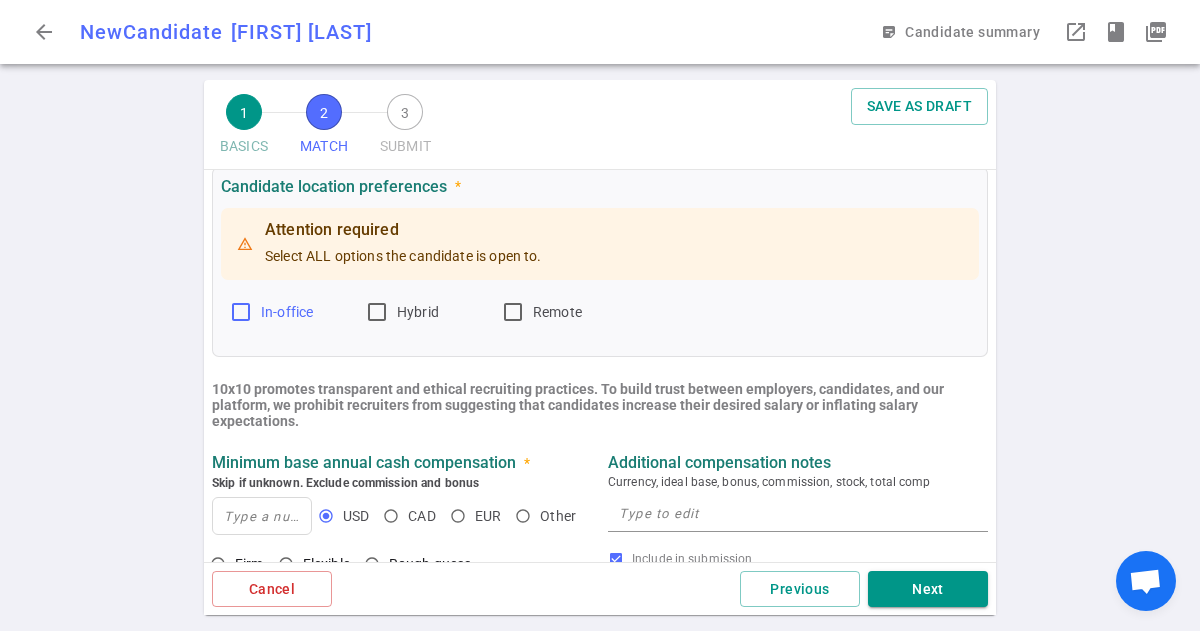 click on "In-office" at bounding box center (241, 312) 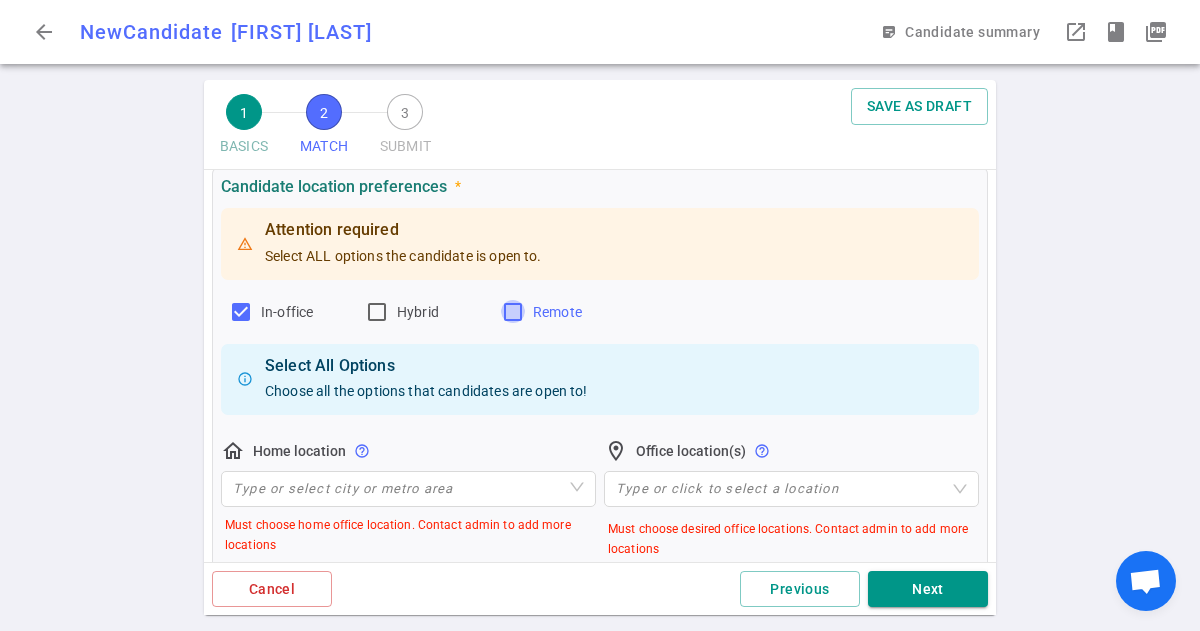 click on "Remote" at bounding box center [513, 312] 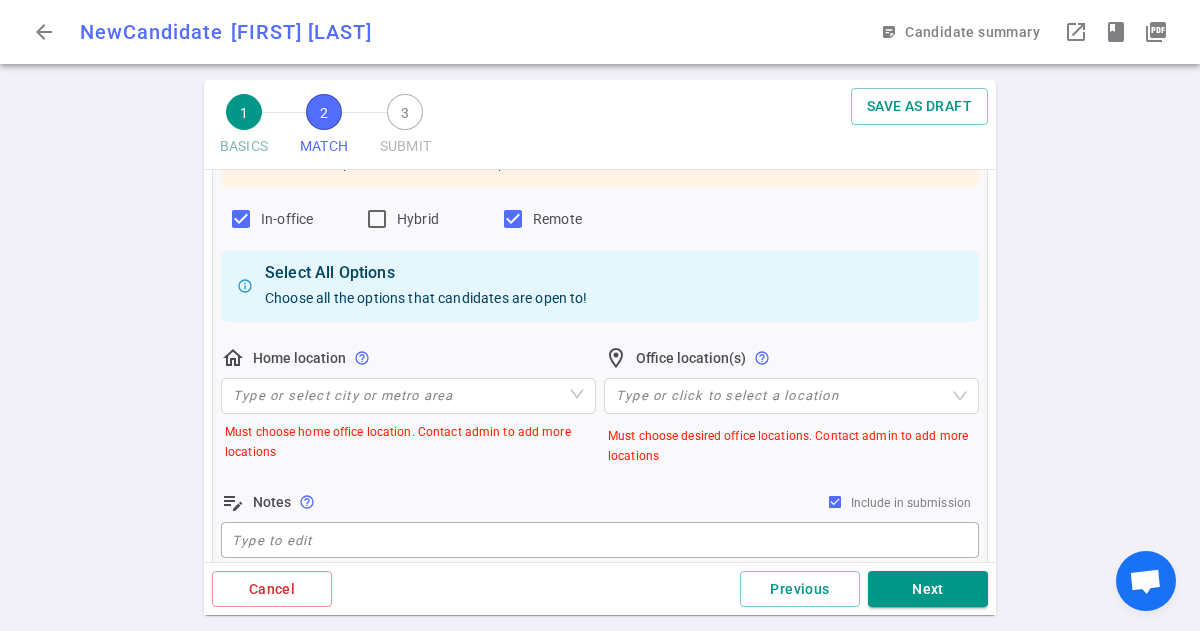 scroll, scrollTop: 344, scrollLeft: 0, axis: vertical 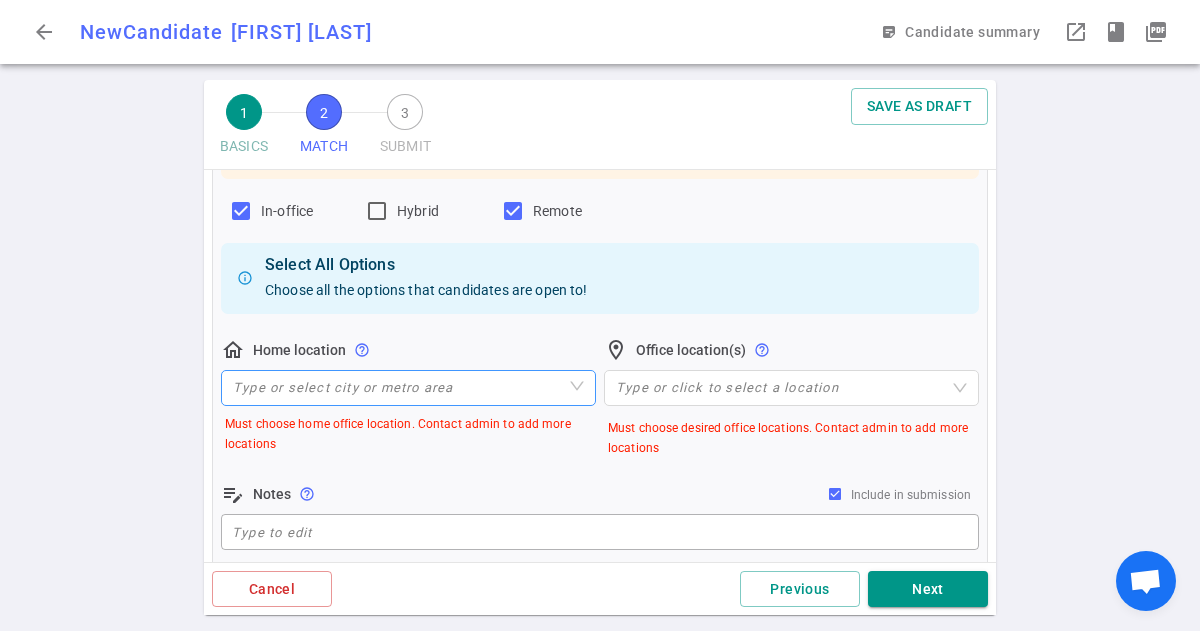click at bounding box center [408, 388] 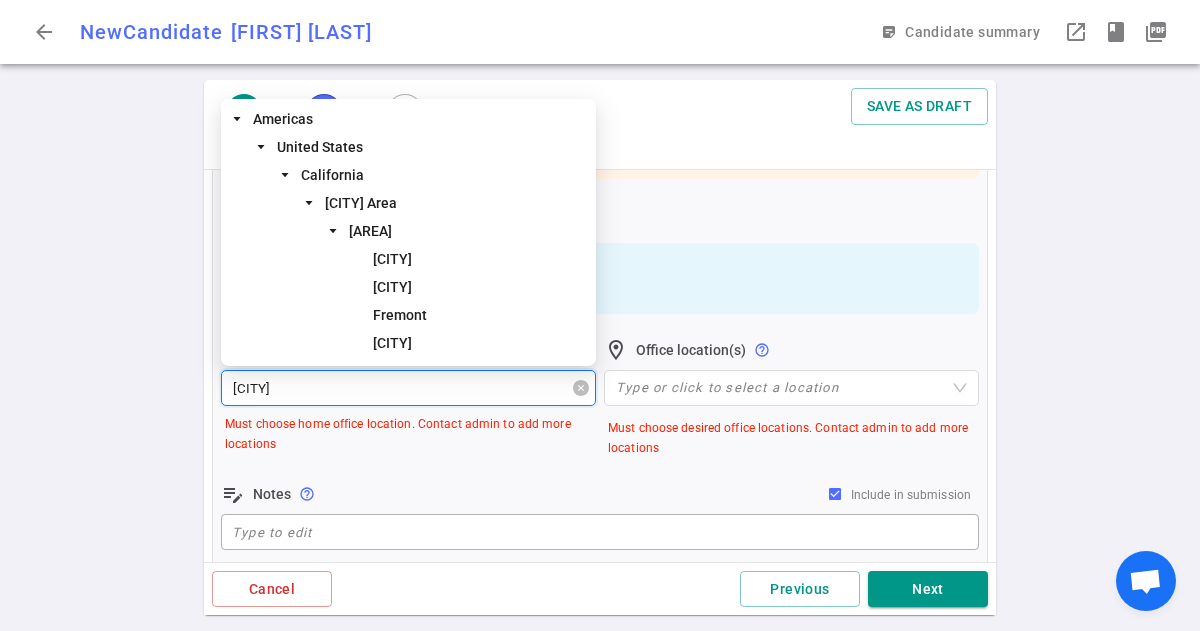 type on "[CITY]" 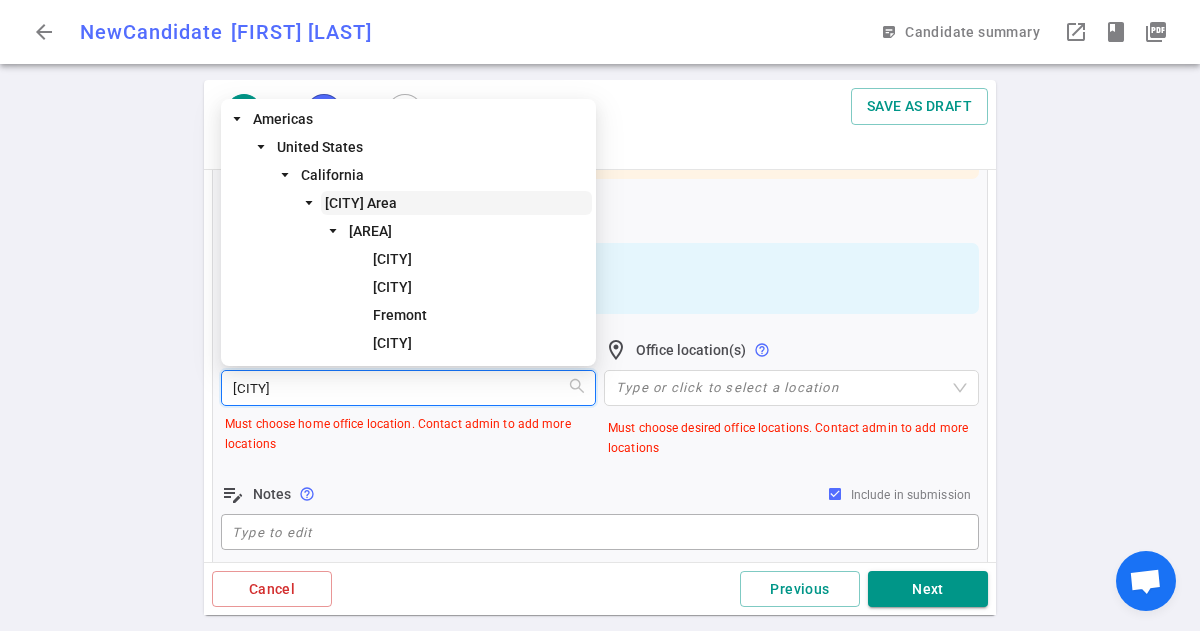 click on "[CITY] Area" at bounding box center [361, 203] 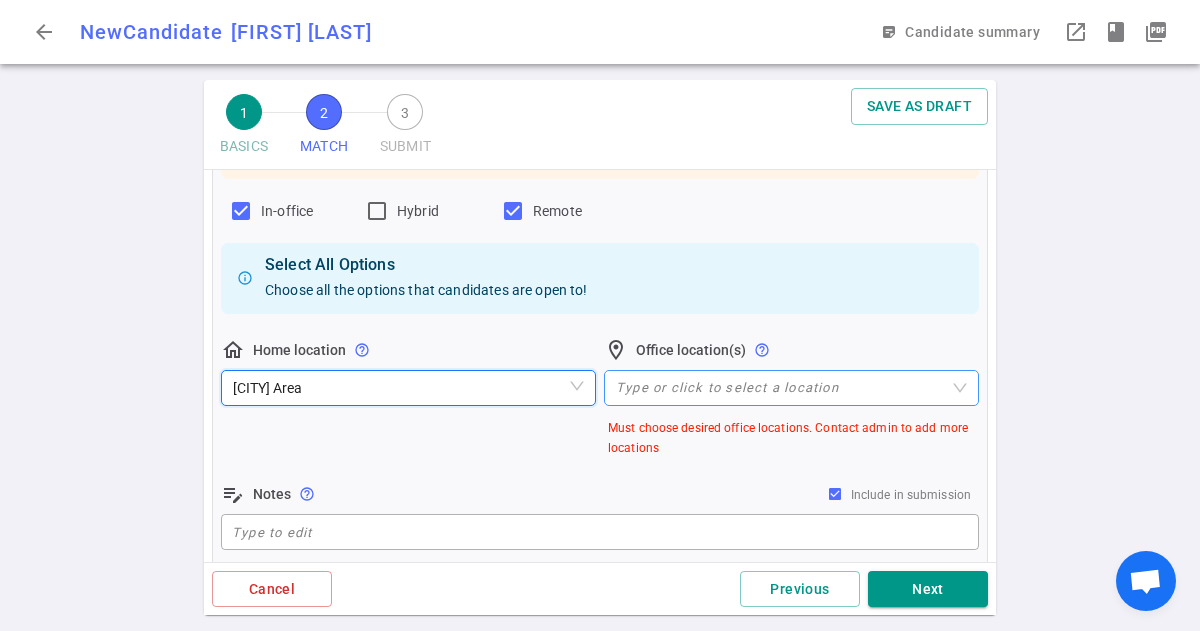 click at bounding box center [781, 388] 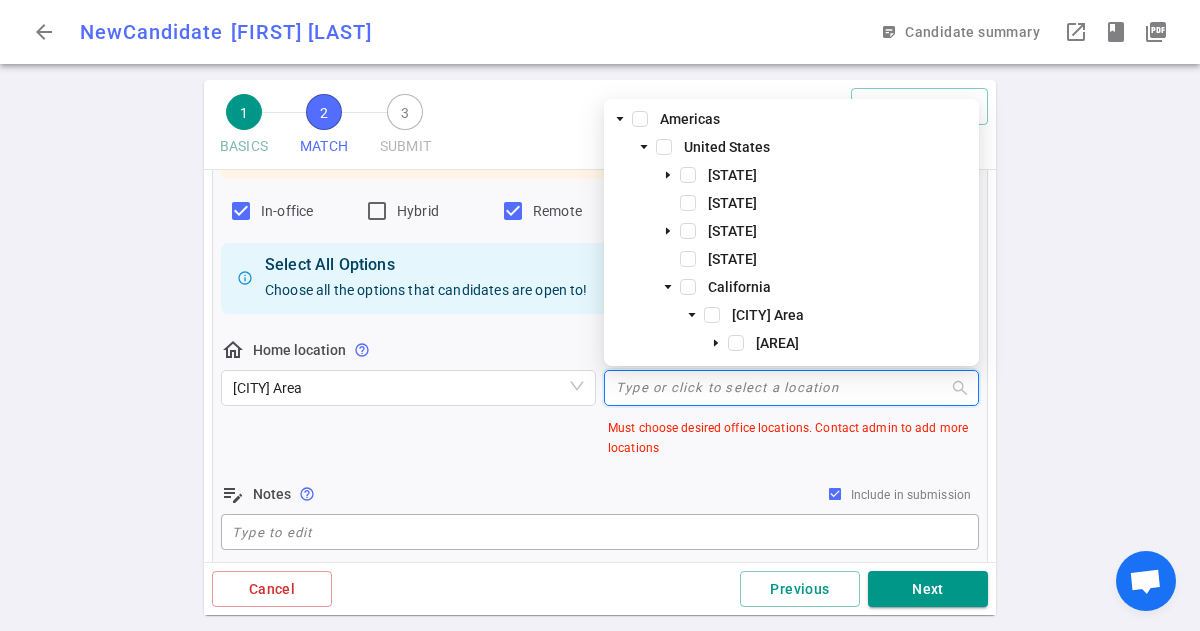type on "d" 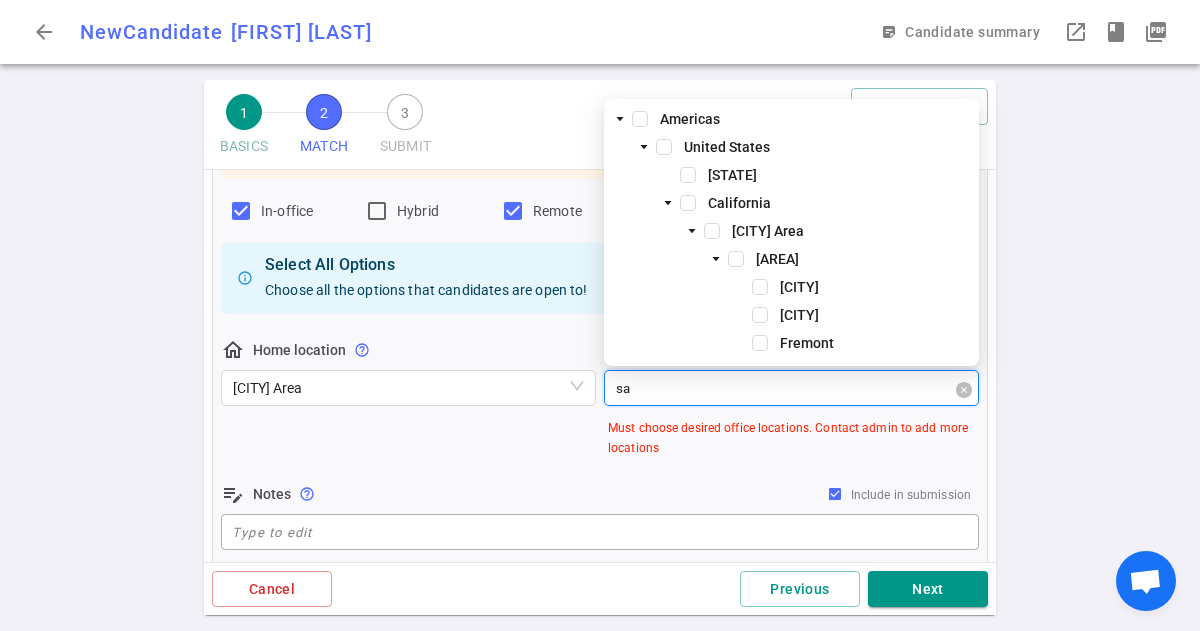 type on "[CITY]" 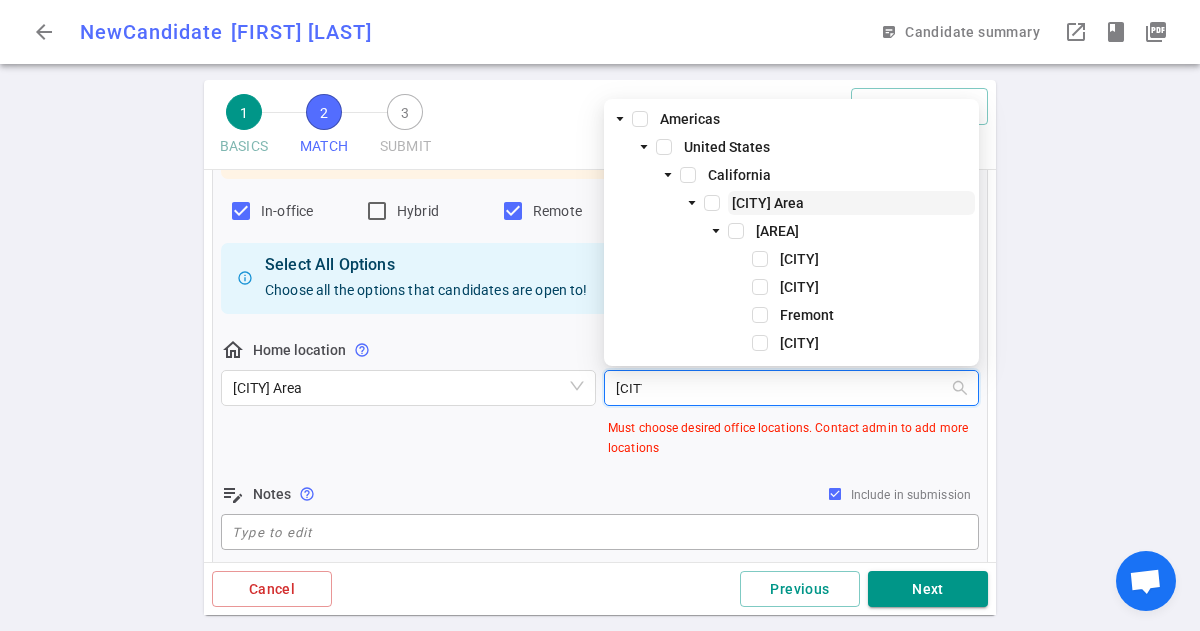 click on "[CITY] Area" at bounding box center [768, 203] 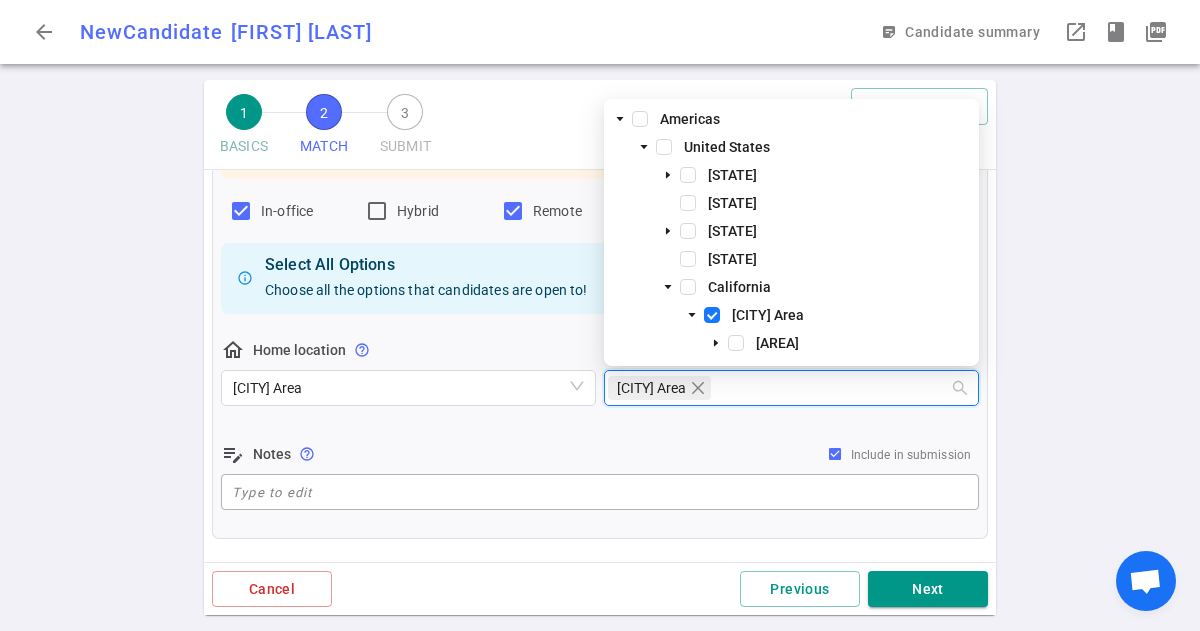 click on "Attention required Select ALL options the candidate is open to. In-office Hybrid Remote Select All Options Choose all the options that candidates are open to! home_pin Home location help_outline [AREA] location_on Office location(s) help_outline [AREA]  edit_note Notes help_outline Include in submission x ​" at bounding box center [600, 308] 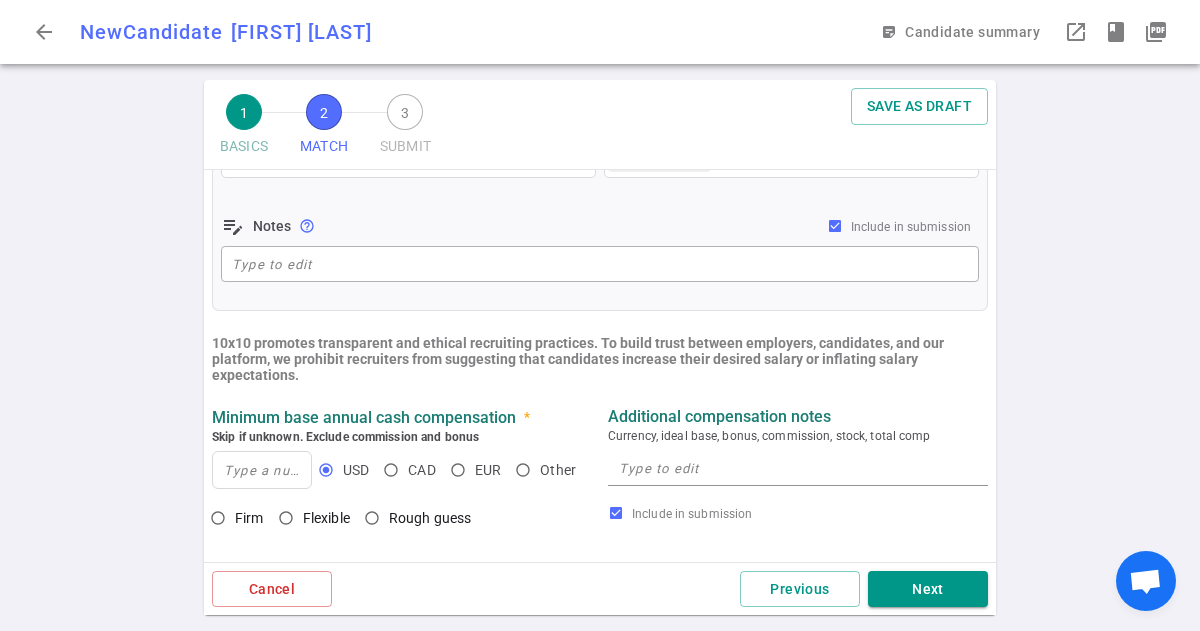 scroll, scrollTop: 574, scrollLeft: 0, axis: vertical 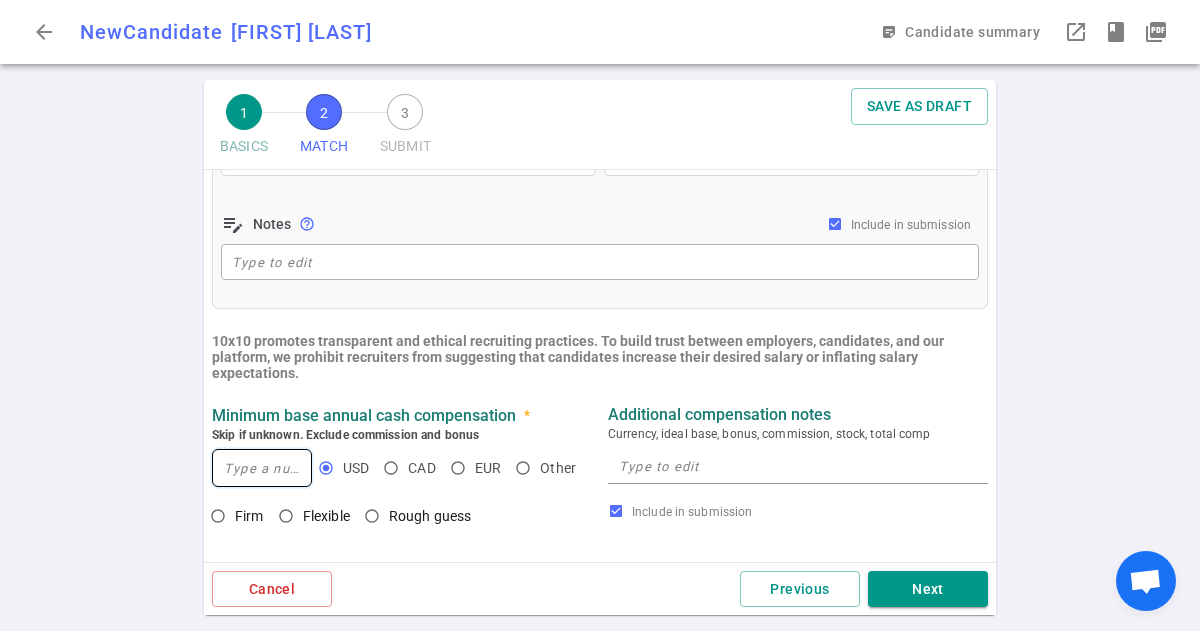 click at bounding box center (262, 468) 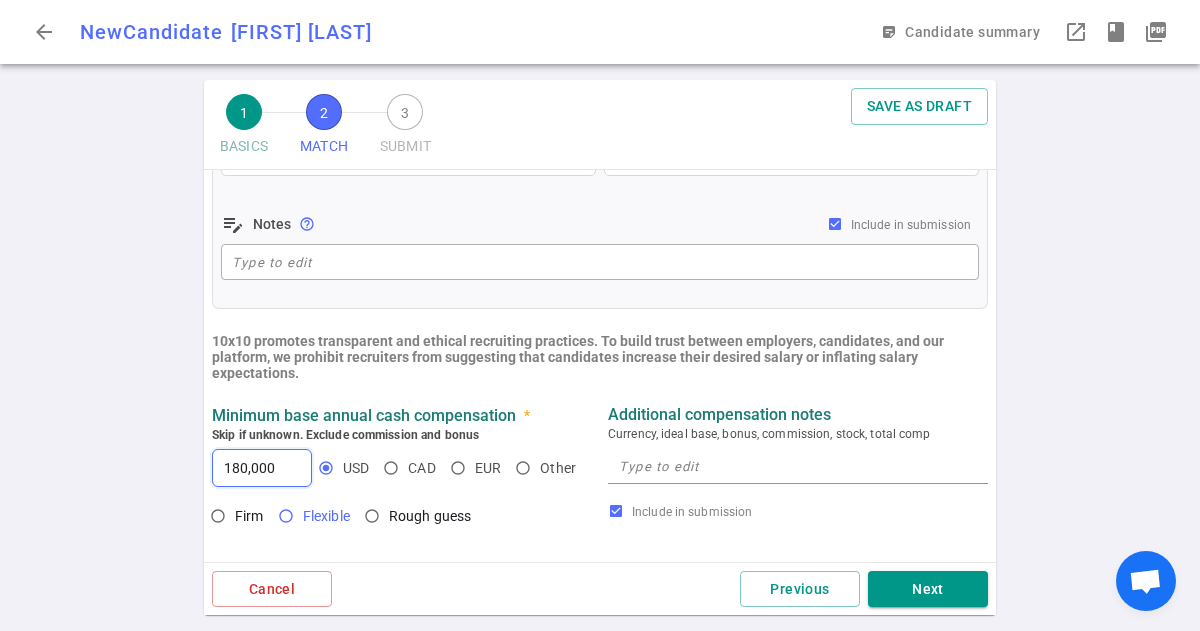 type on "180,000" 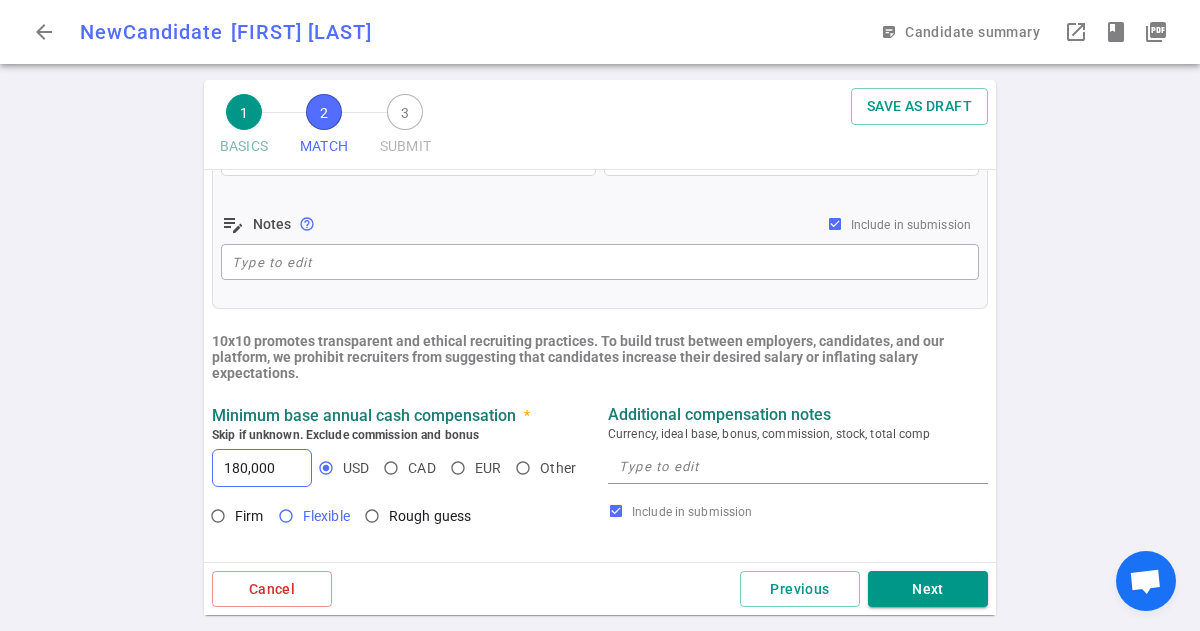 click on "Flexible" at bounding box center (286, 516) 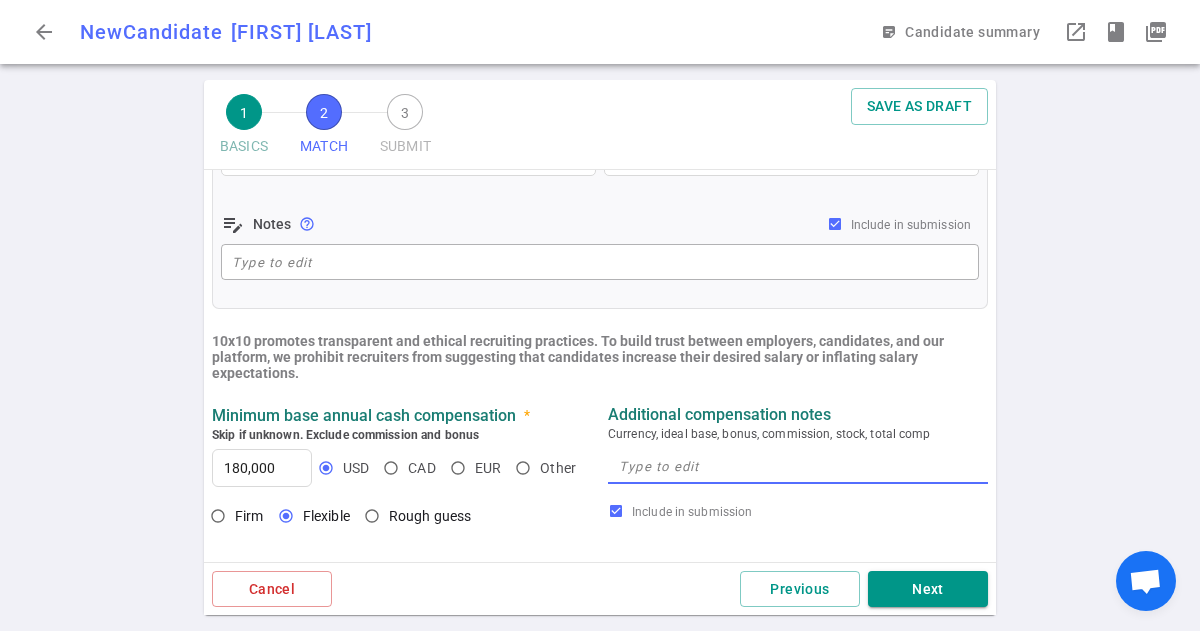 click at bounding box center [798, 466] 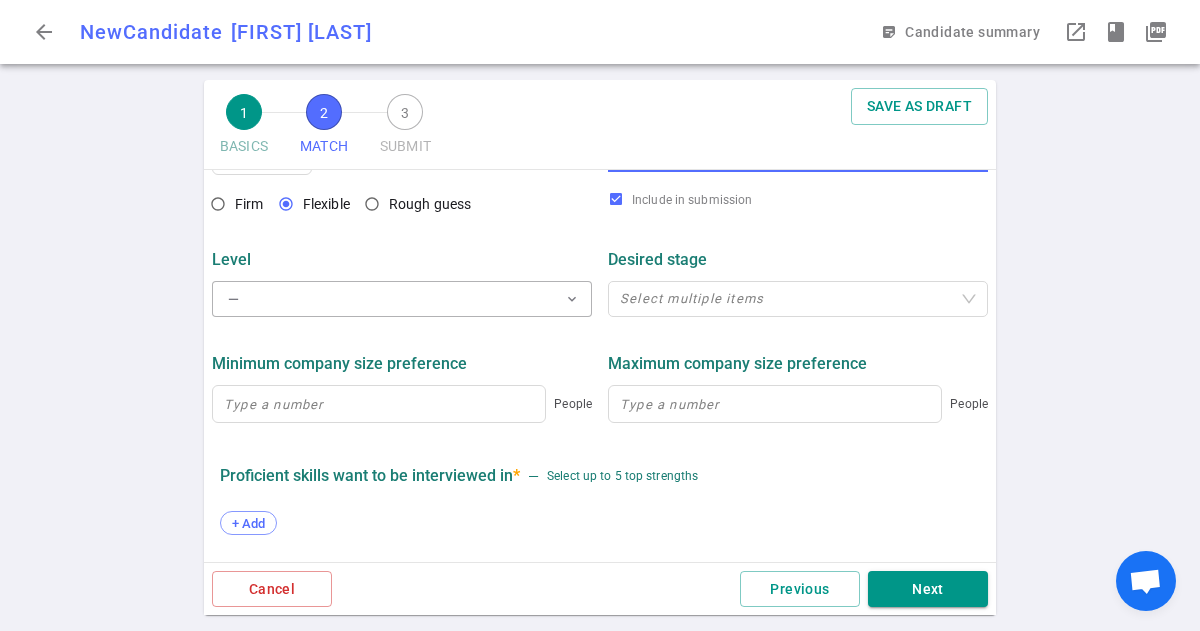 scroll, scrollTop: 884, scrollLeft: 0, axis: vertical 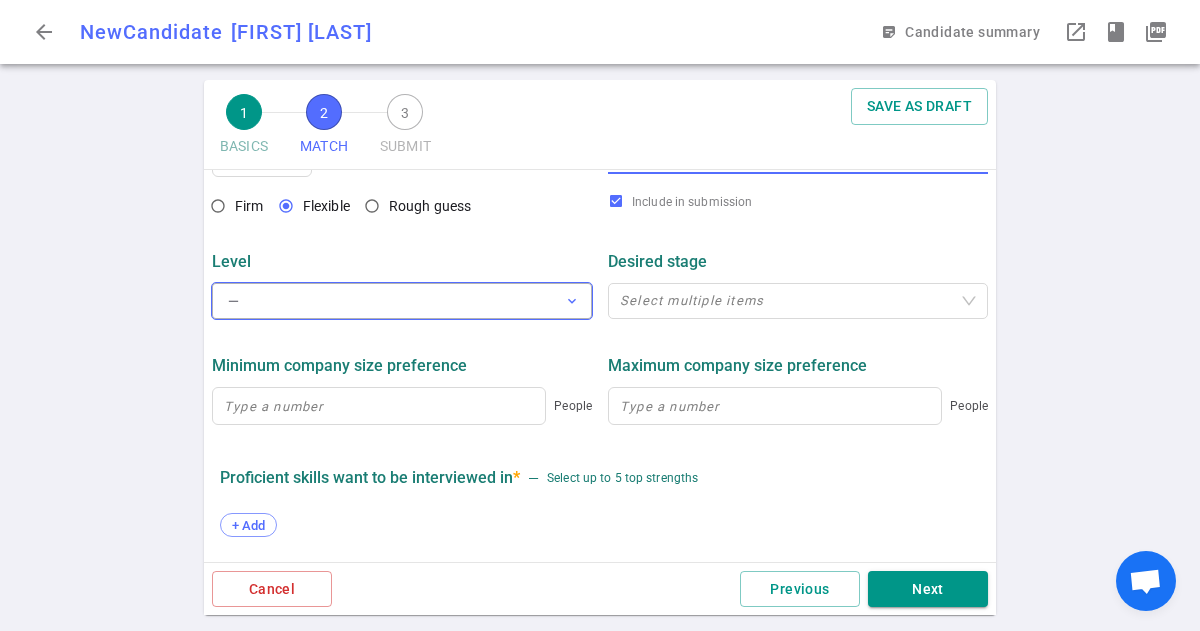 type on "180k+ range" 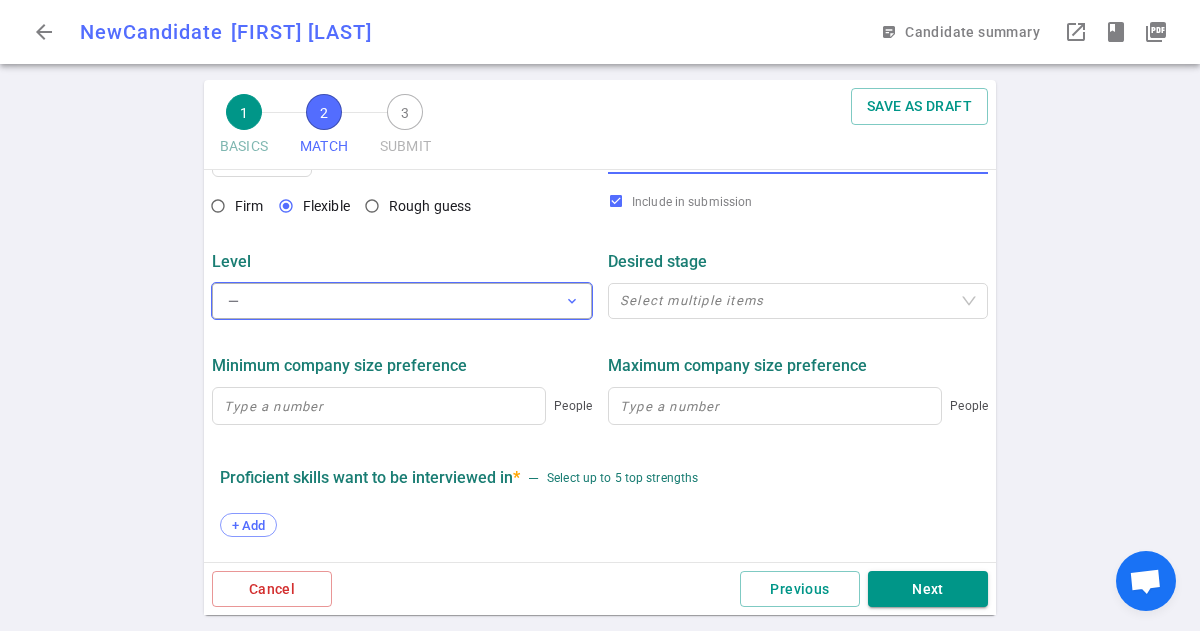 click on "expand_more" at bounding box center [572, 301] 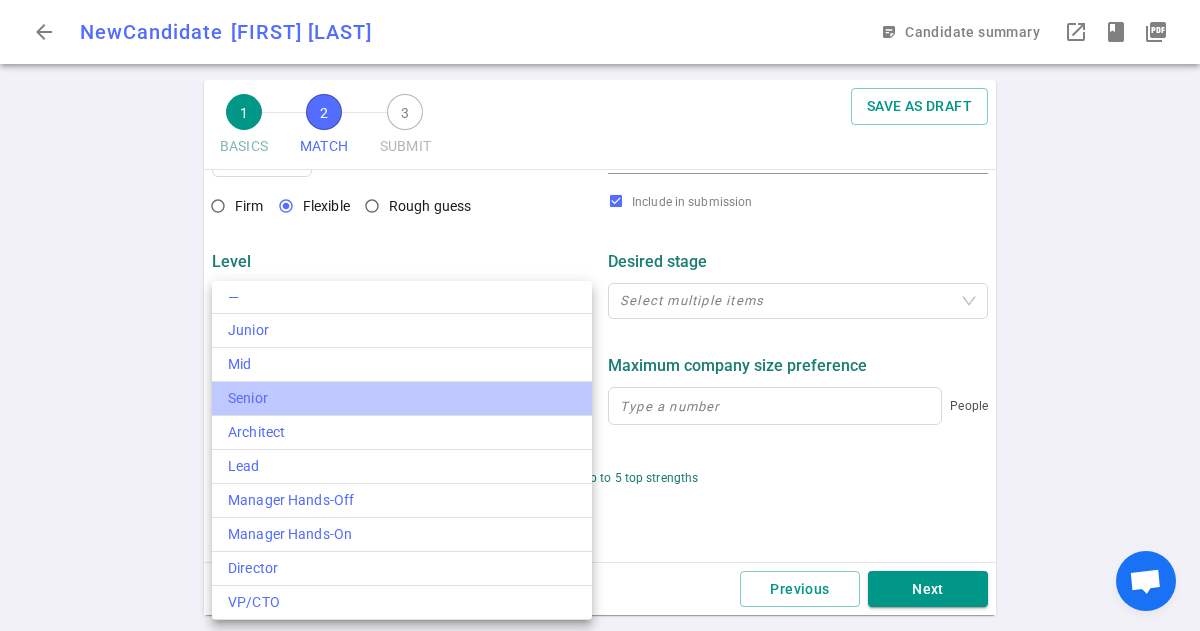 click on "Senior" at bounding box center (402, 399) 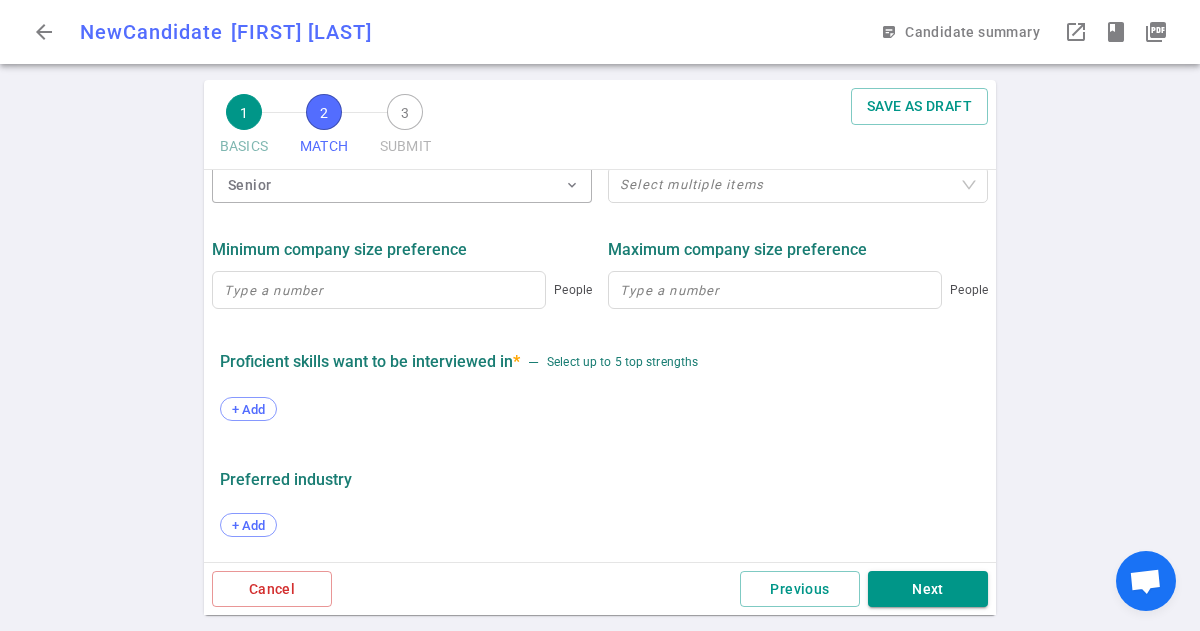 scroll, scrollTop: 1002, scrollLeft: 0, axis: vertical 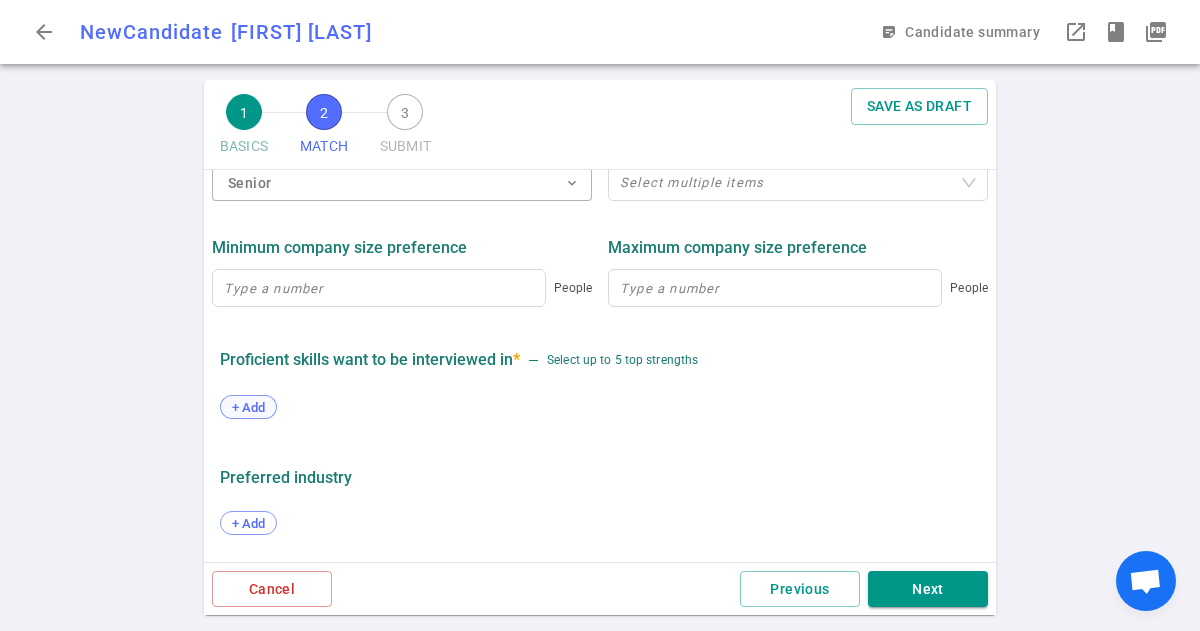 click on "+ Add" at bounding box center [248, 407] 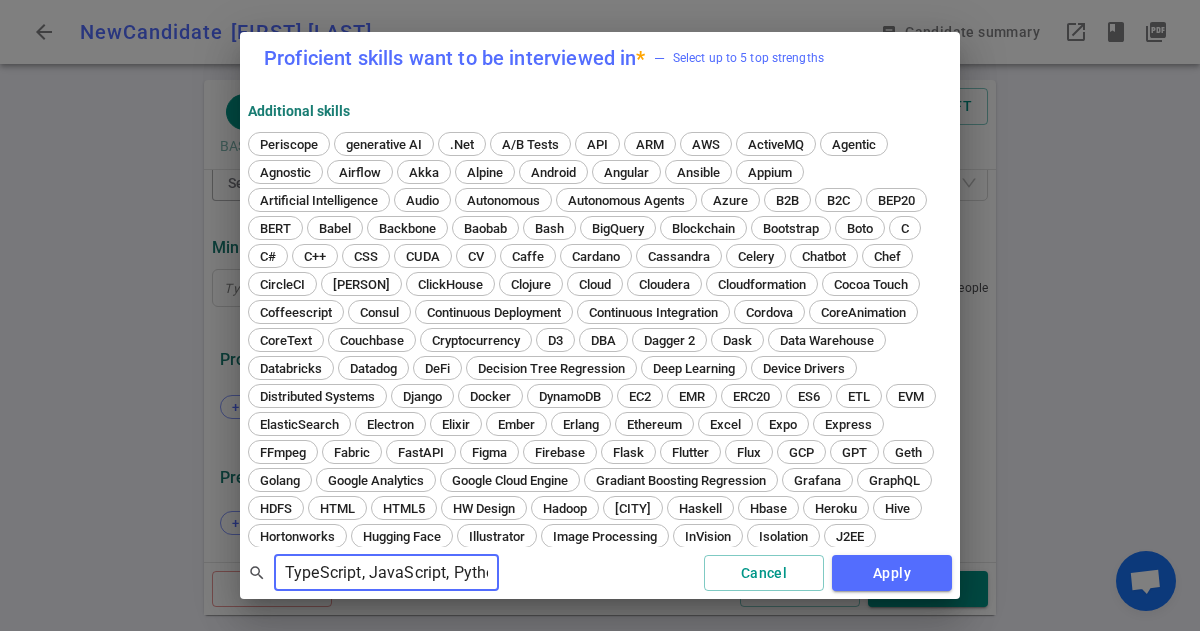 scroll, scrollTop: 0, scrollLeft: 1524, axis: horizontal 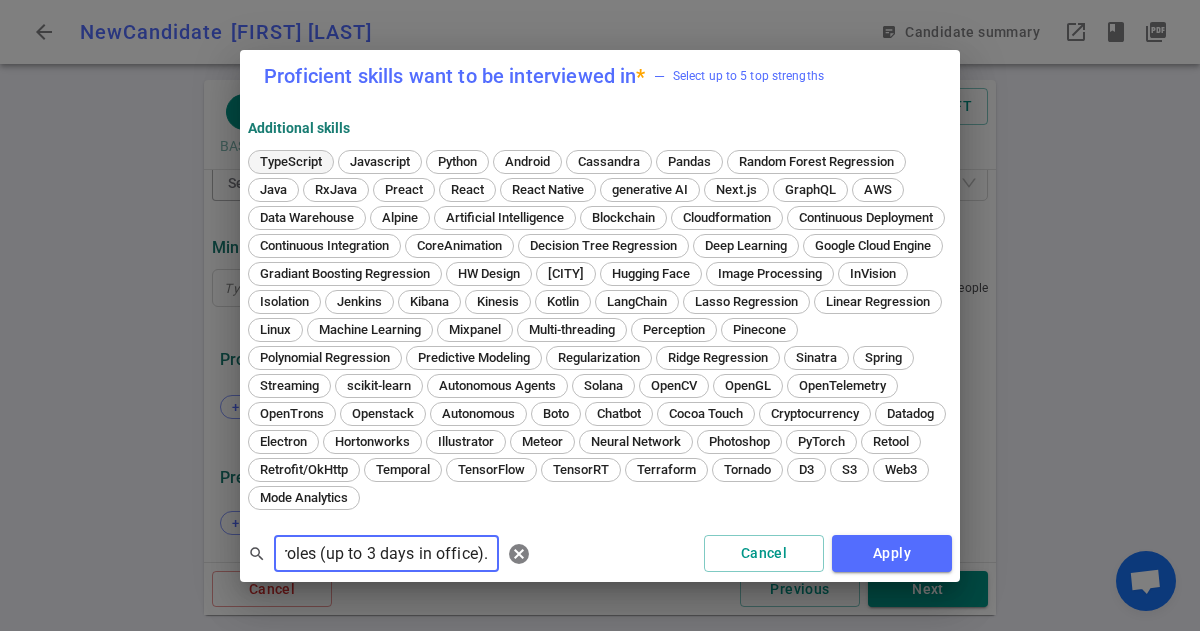 click on "TypeScript" at bounding box center (291, 161) 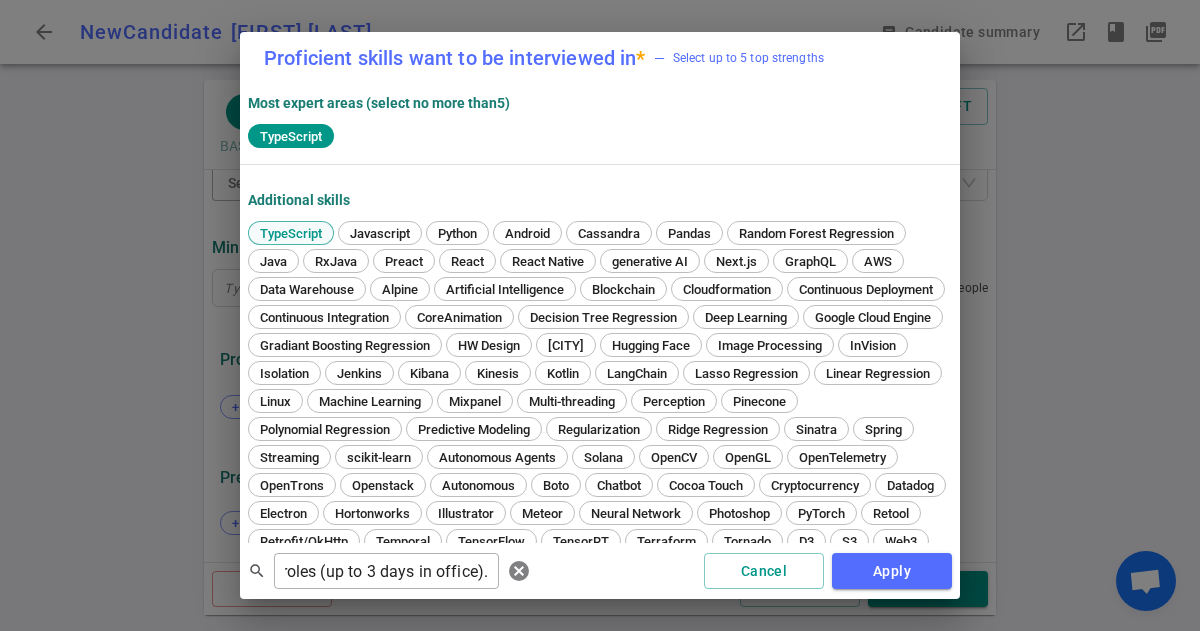 scroll, scrollTop: 0, scrollLeft: 0, axis: both 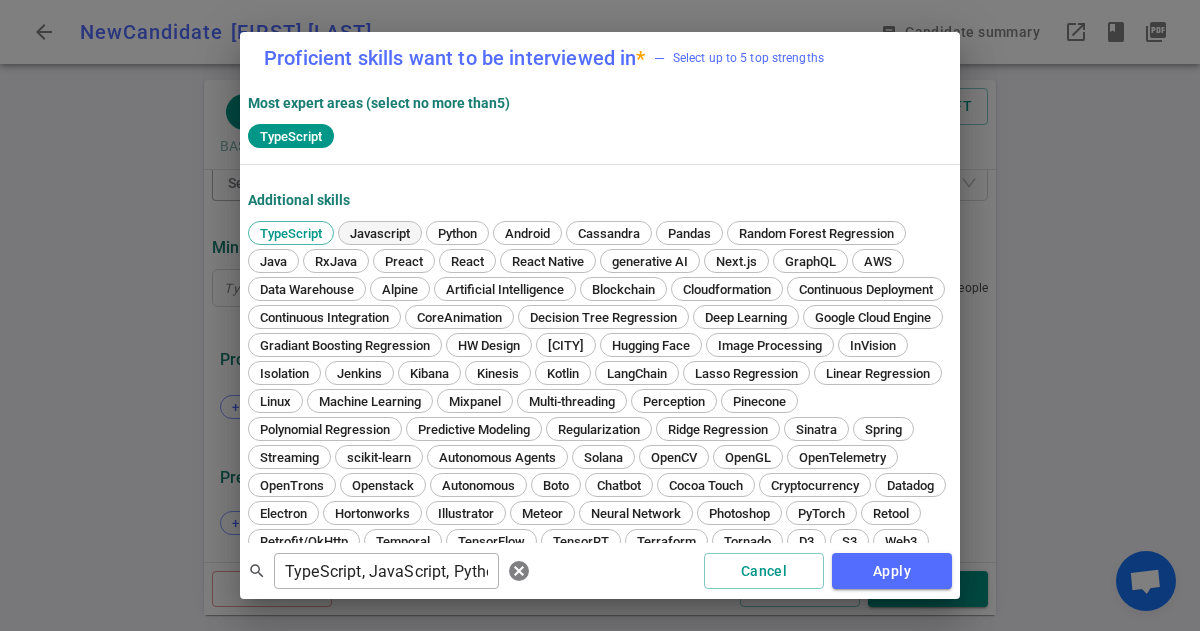 click on "Javascript" at bounding box center [380, 233] 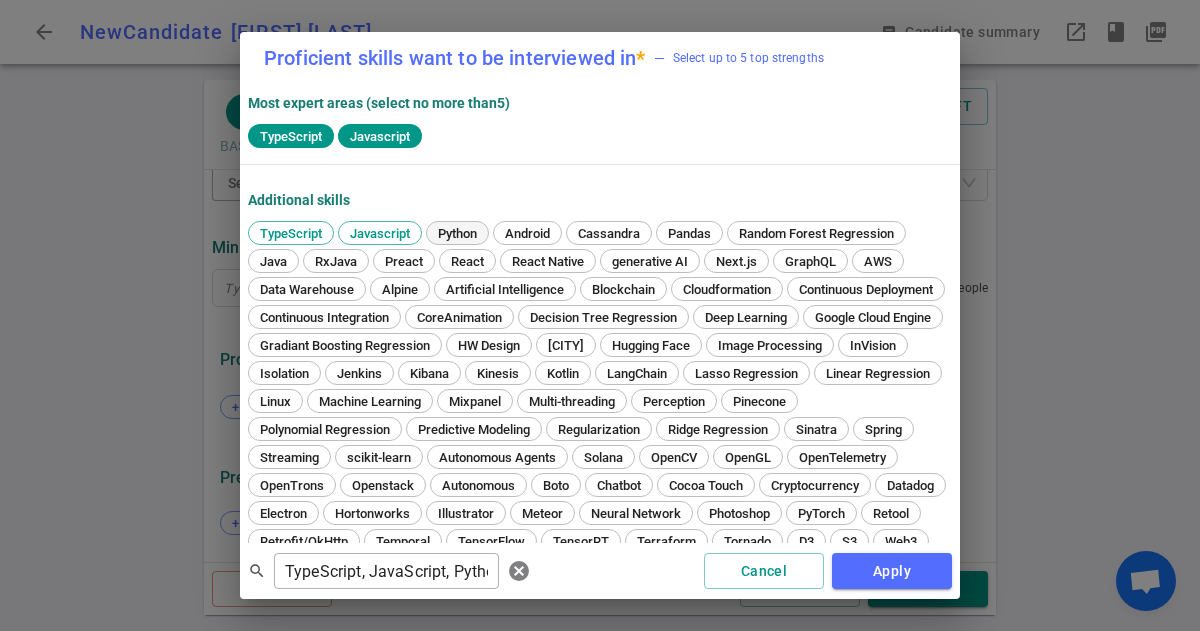 click on "Python" at bounding box center (457, 233) 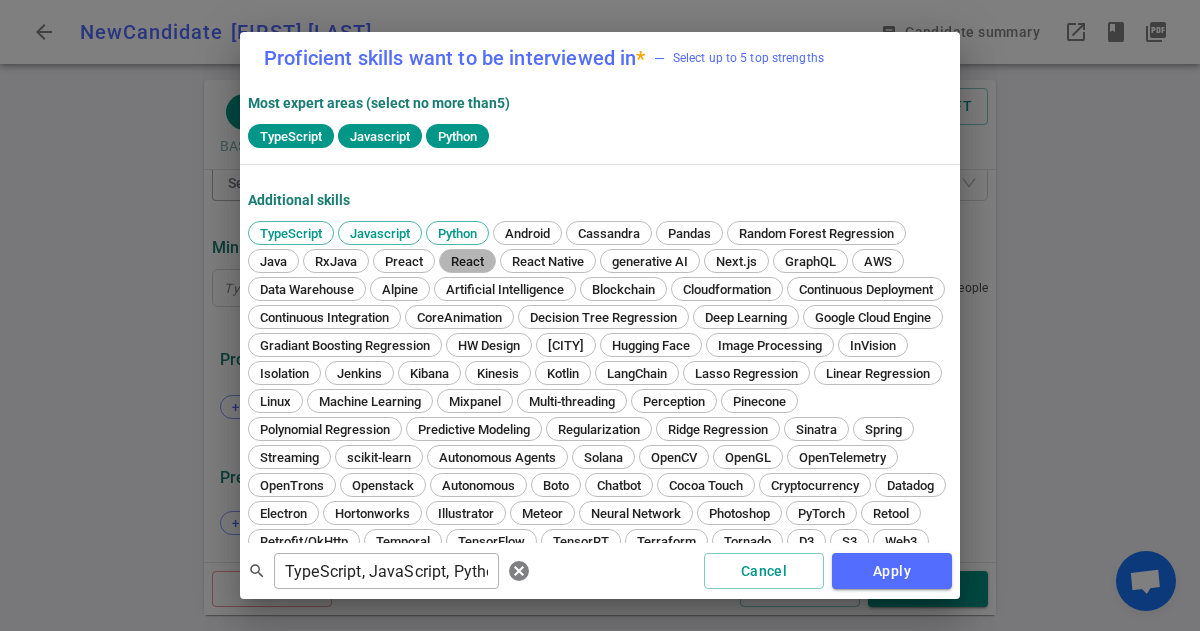 click on "React" at bounding box center [467, 261] 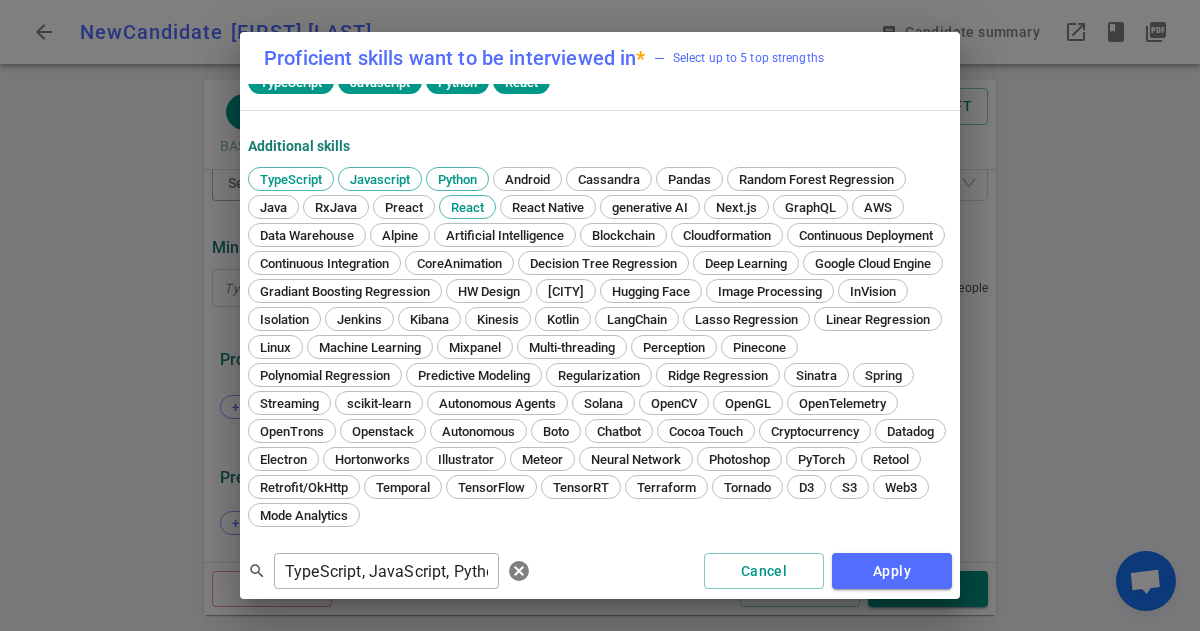 scroll, scrollTop: 51, scrollLeft: 0, axis: vertical 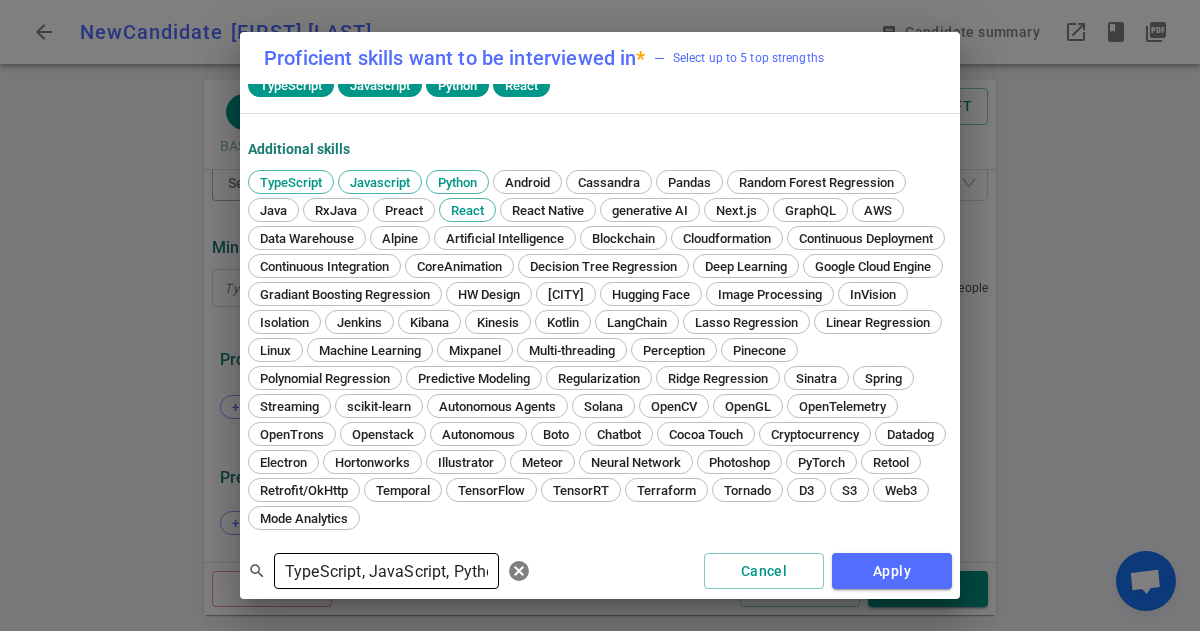 click on "TypeScript, JavaScript, Python, and Java, with strong experience across React, React Native, Next.js, GraphQL, AWS, and both SQL/NoSQL databases. She's currently based in [CITY] and open to hybrid roles (up to 3 days in office)." at bounding box center [386, 571] 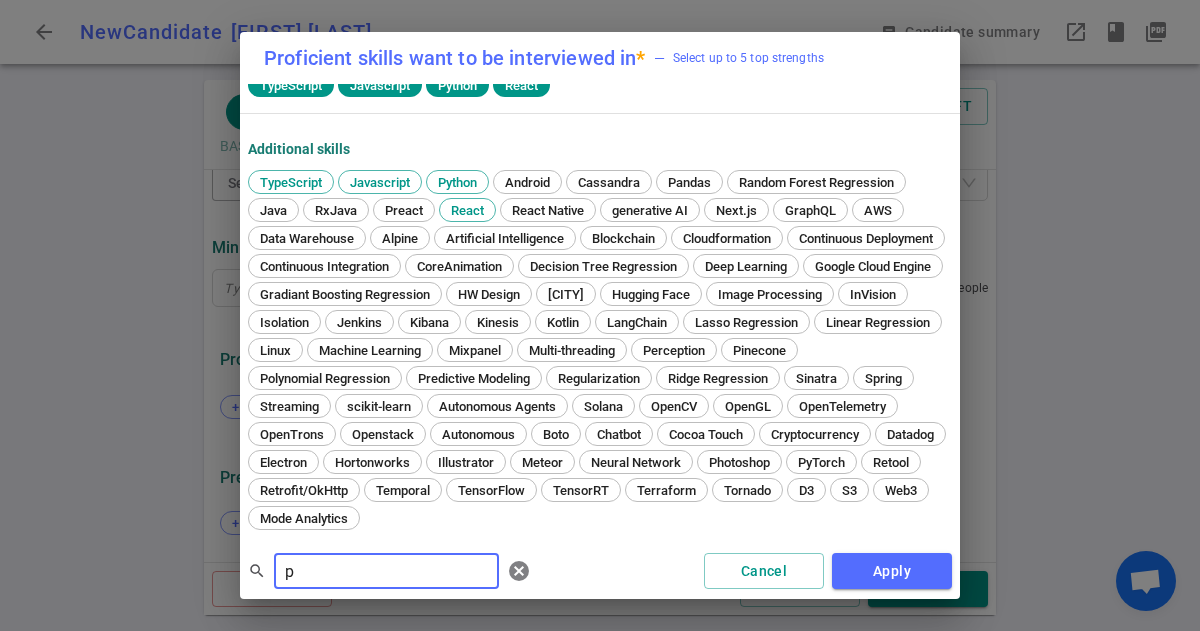 scroll, scrollTop: 0, scrollLeft: 0, axis: both 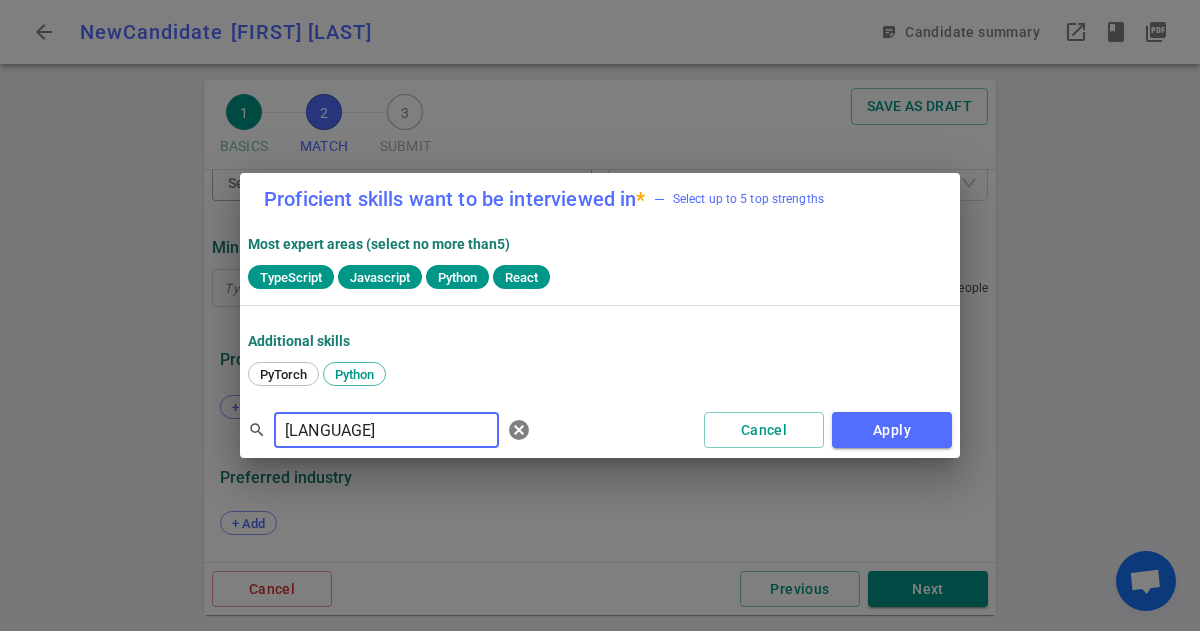 type on "[LANGUAGE]" 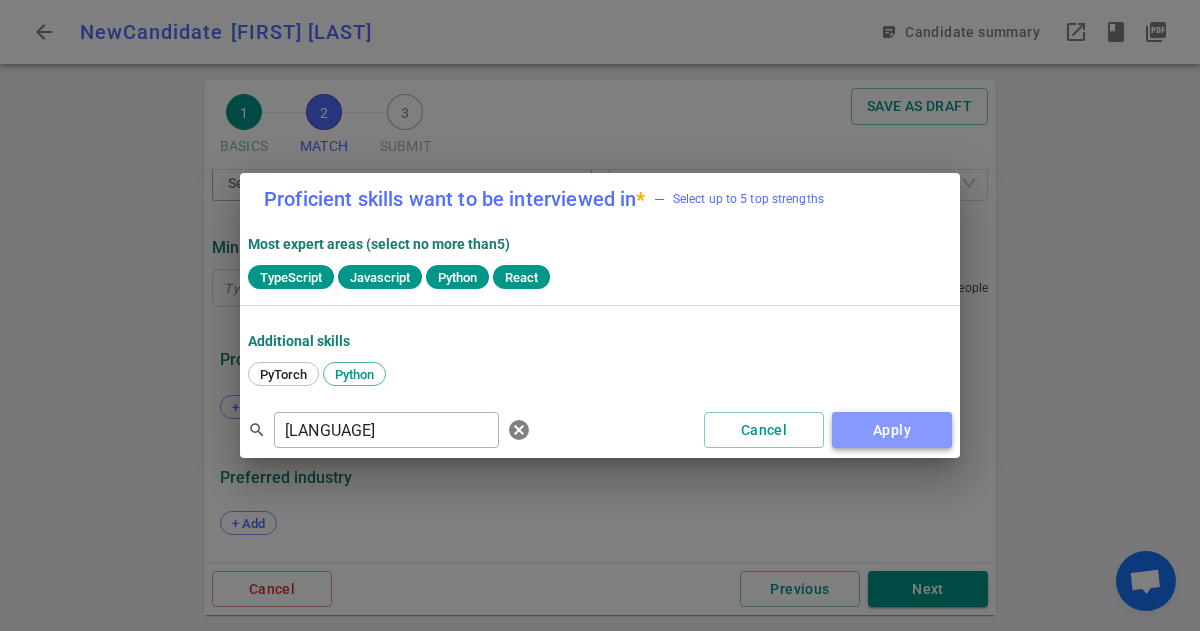 click on "Apply" at bounding box center (892, 430) 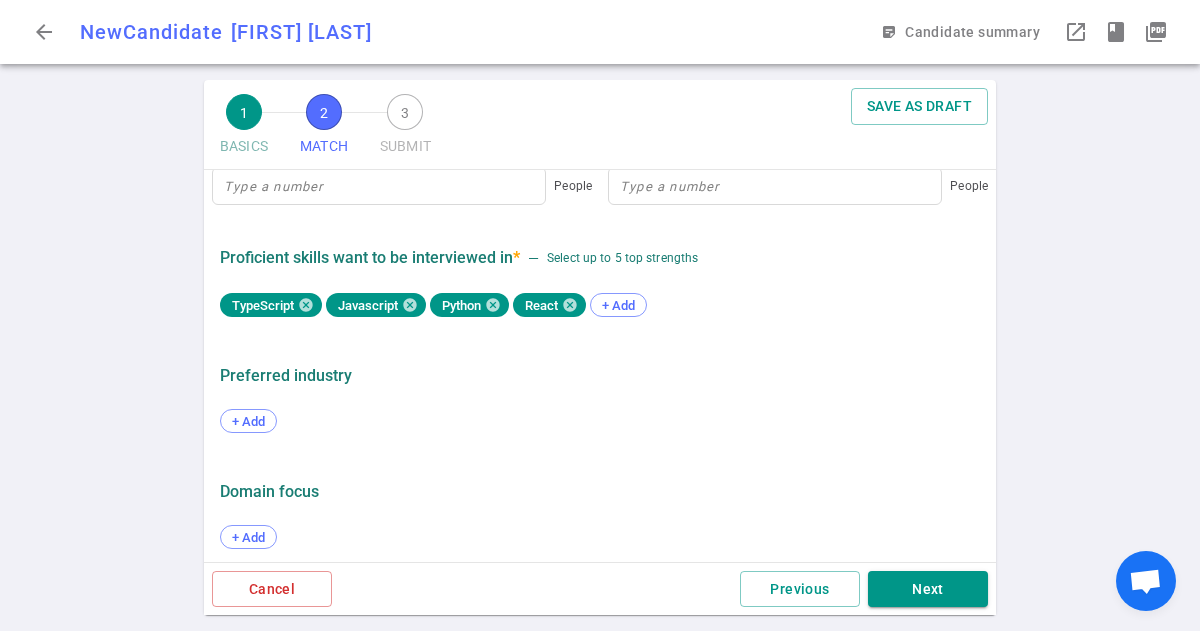 scroll, scrollTop: 1117, scrollLeft: 0, axis: vertical 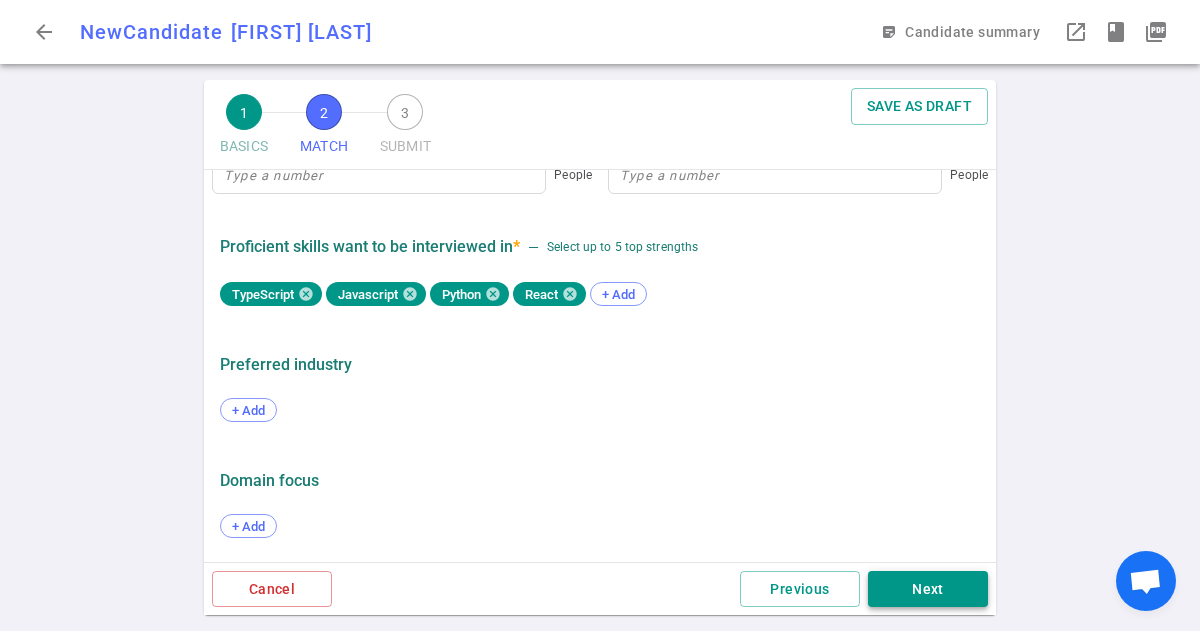 click on "Next" at bounding box center (928, 589) 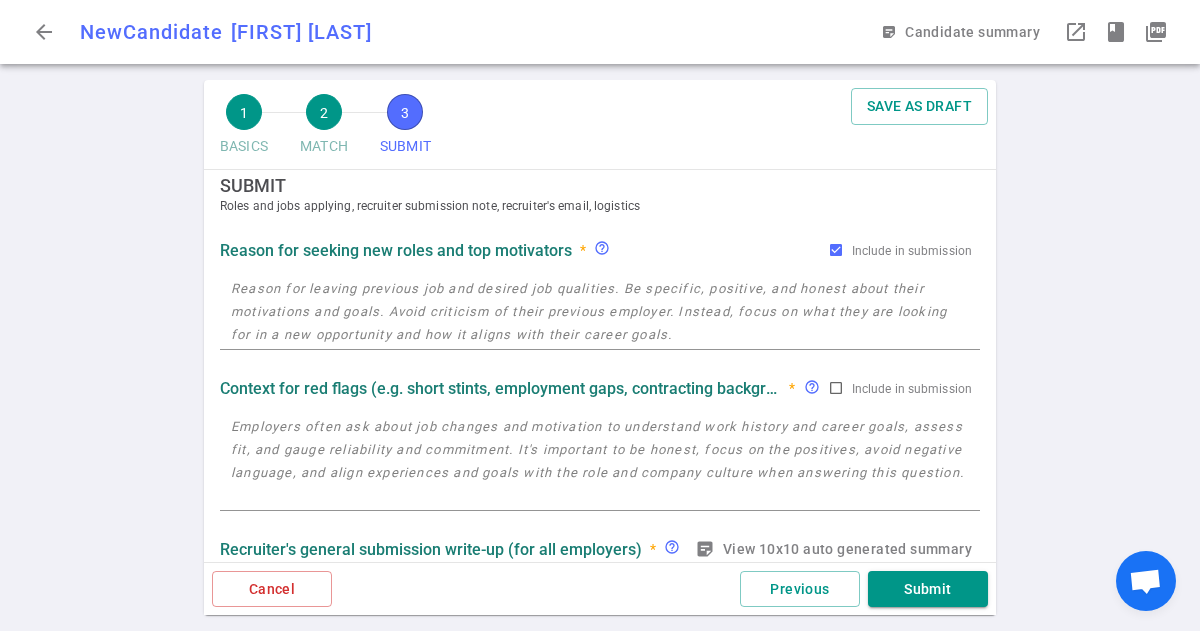 scroll, scrollTop: 0, scrollLeft: 0, axis: both 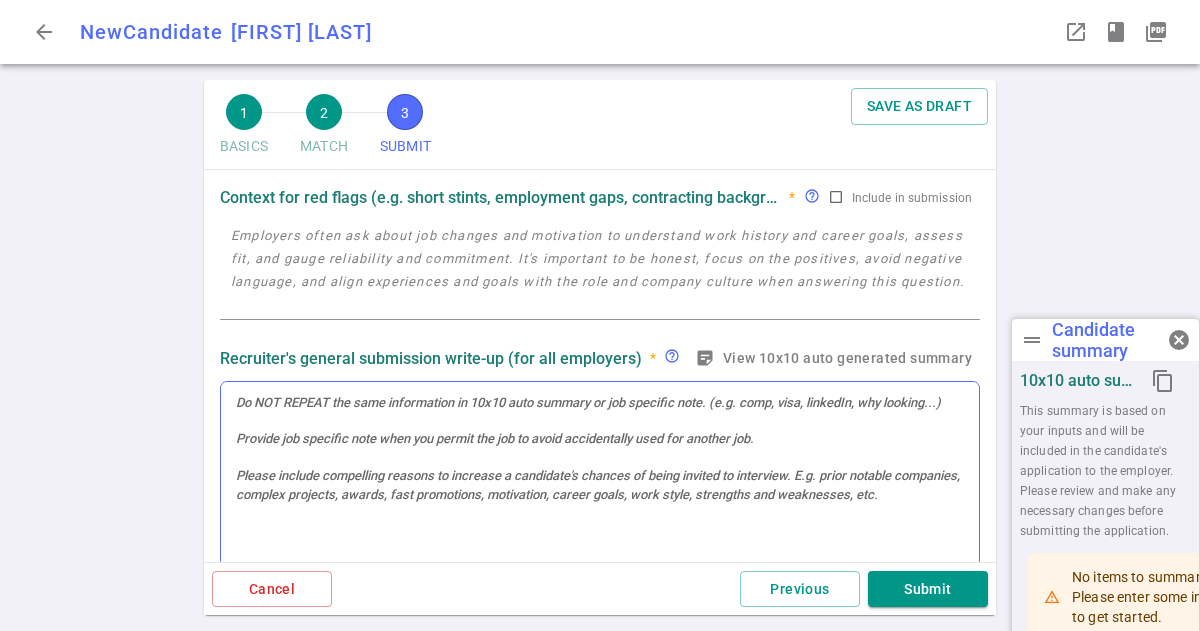 click at bounding box center (600, 474) 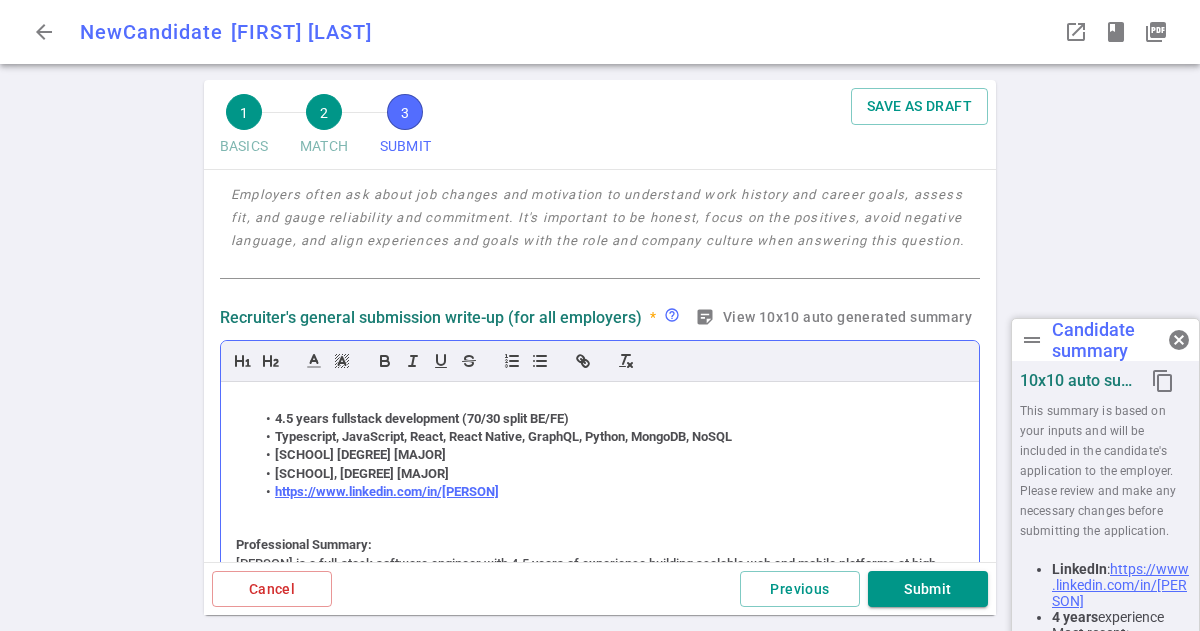 scroll, scrollTop: 0, scrollLeft: 0, axis: both 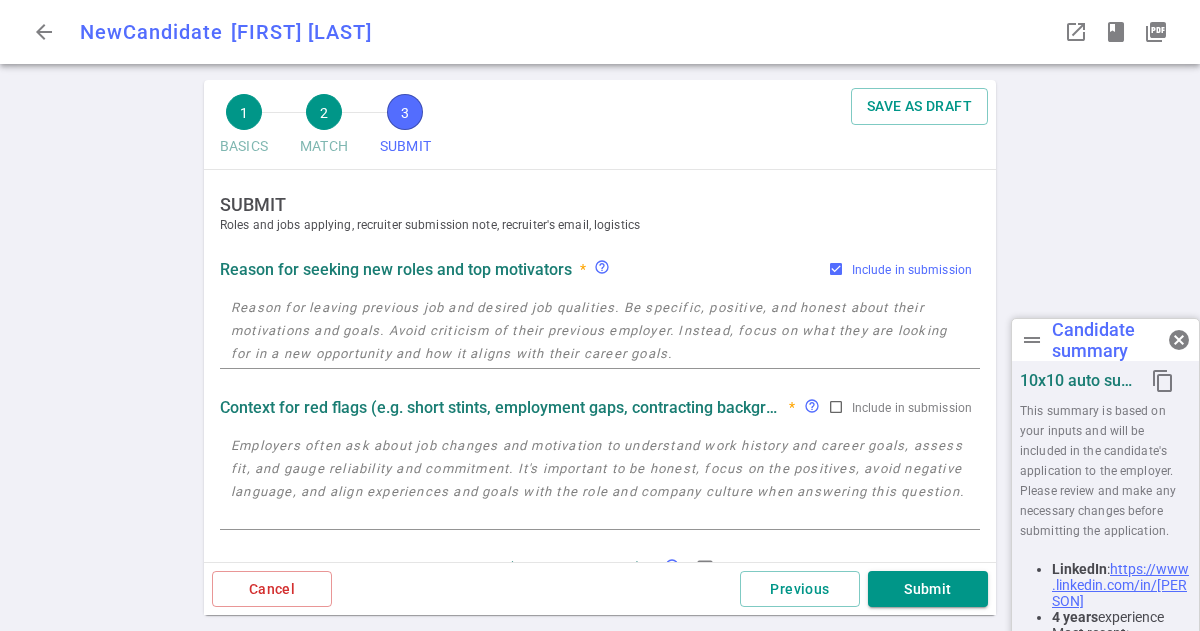 click on "Include in submission" at bounding box center [836, 269] 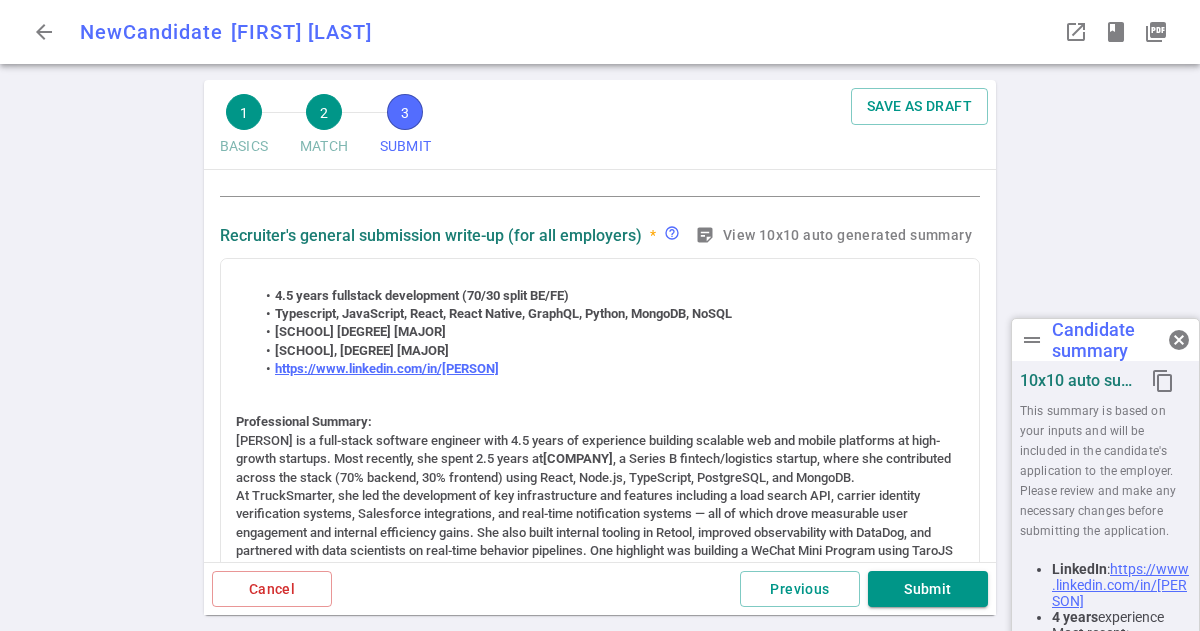 scroll, scrollTop: 332, scrollLeft: 0, axis: vertical 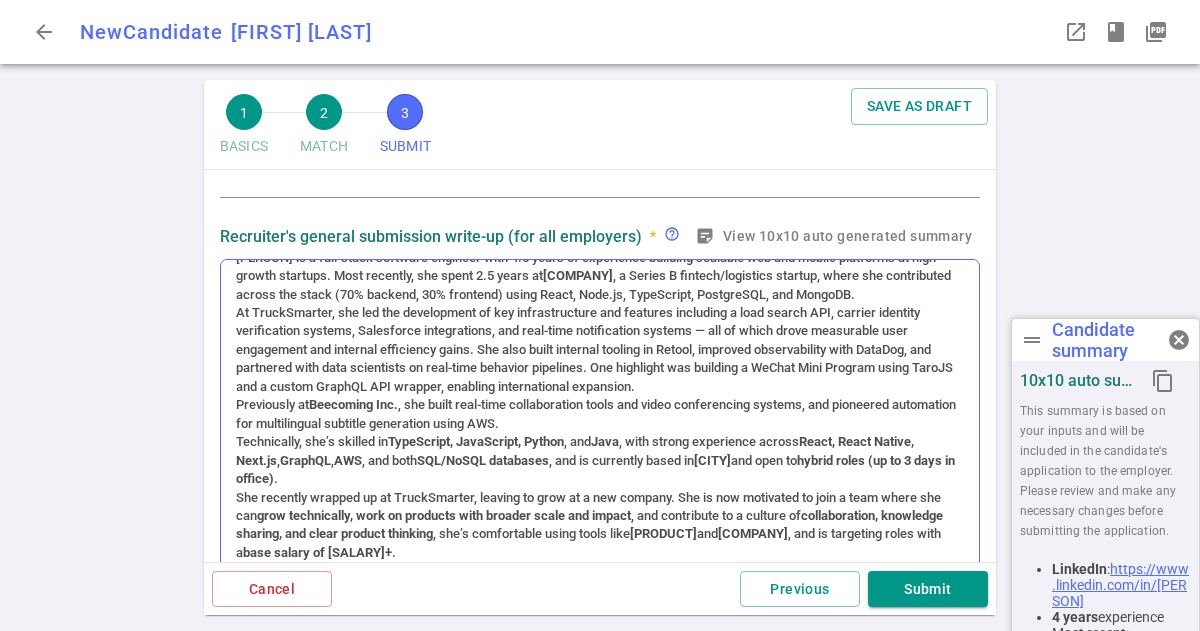 click on "Technically, she’s skilled in  TypeScript, JavaScript, Python , and  Java , with strong experience across  React, React Native, Next.js ,  GraphQL ,  AWS , and both  SQL/NoSQL databases [CITY] . Cursor" at bounding box center (600, 460) 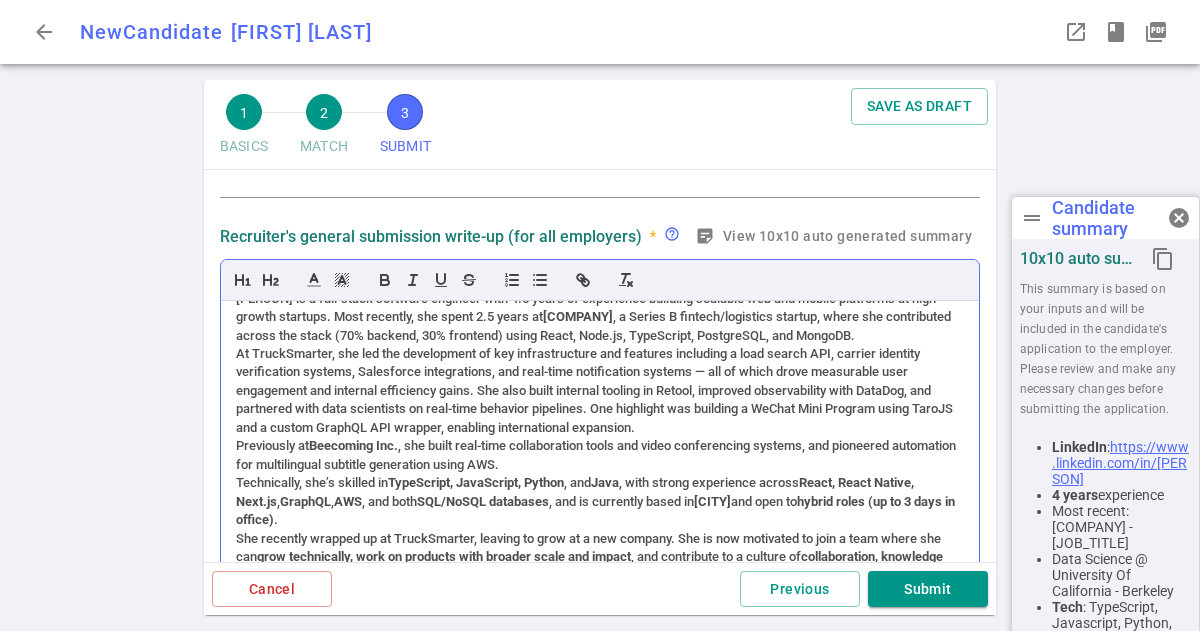 scroll, scrollTop: 373, scrollLeft: 0, axis: vertical 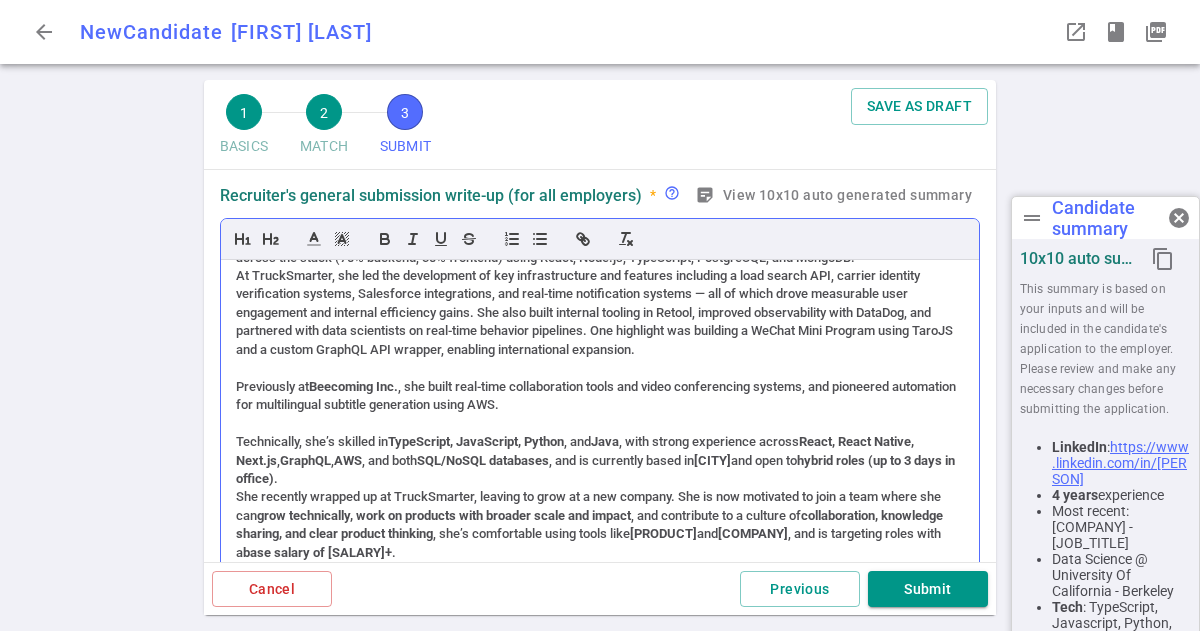 click on "4.5 years fullstack development (70/30 split BE/FE) Typescript, JavaScript, React, React Native, GraphQL, Python, MongoDB, NoSQL [SCHOOL] [DEGREE] [MAJOR] [SCHOOL], [DEGREE] [MAJOR] https://www.linkedin.com/in/[FIRST]_[LAST] Professional Summary: Yonglin is a full-stack software engineer with 4.5 years of experience building scalable web and mobile platforms at high-growth startups. Most recently, she spent 2.5 years at  [COMPANY] , a Series B fintech/logistics startup, where she contributed across the stack (70% backend, 30% frontend) using React, Node.js, TypeScript, PostgreSQL, and MongoDB. Previously at  [COMPANY] , she built real-time collaboration tools and video conferencing systems, and pioneered automation for multilingual subtitle generation using AWS. Technically, she’s skilled in  TypeScript, JavaScript, Python , and  Java , with strong experience across  React, React Native, Next.js ,  GraphQL ,  AWS , and both  SQL/NoSQL databases [CITY] . Cursor" at bounding box center (600, 426) 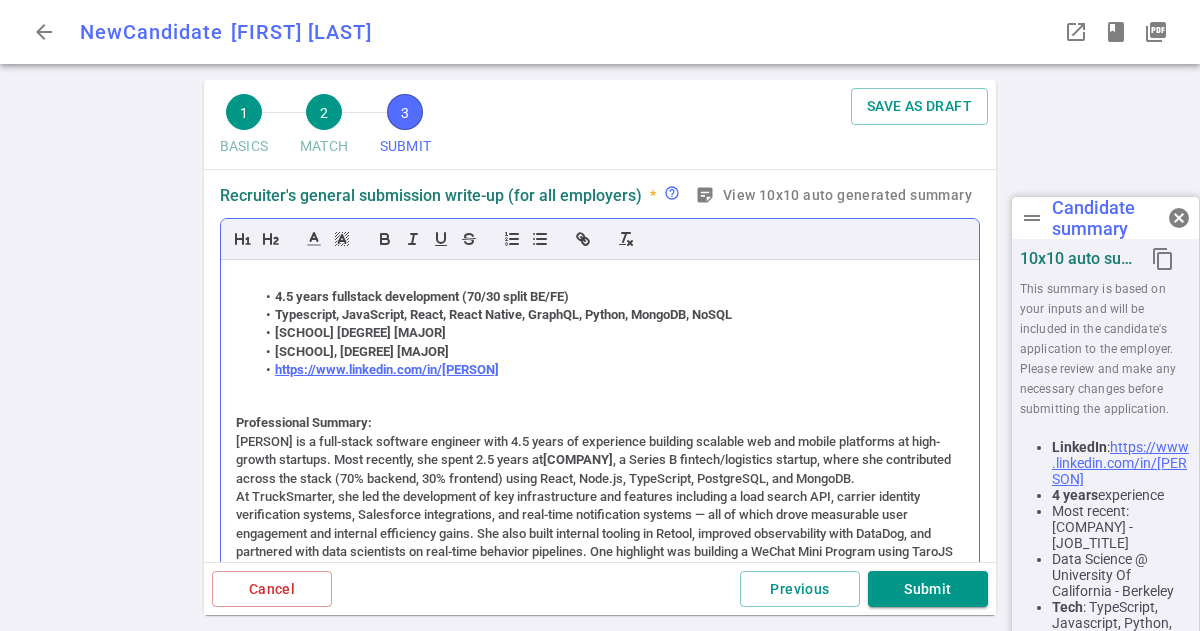 scroll, scrollTop: 239, scrollLeft: 0, axis: vertical 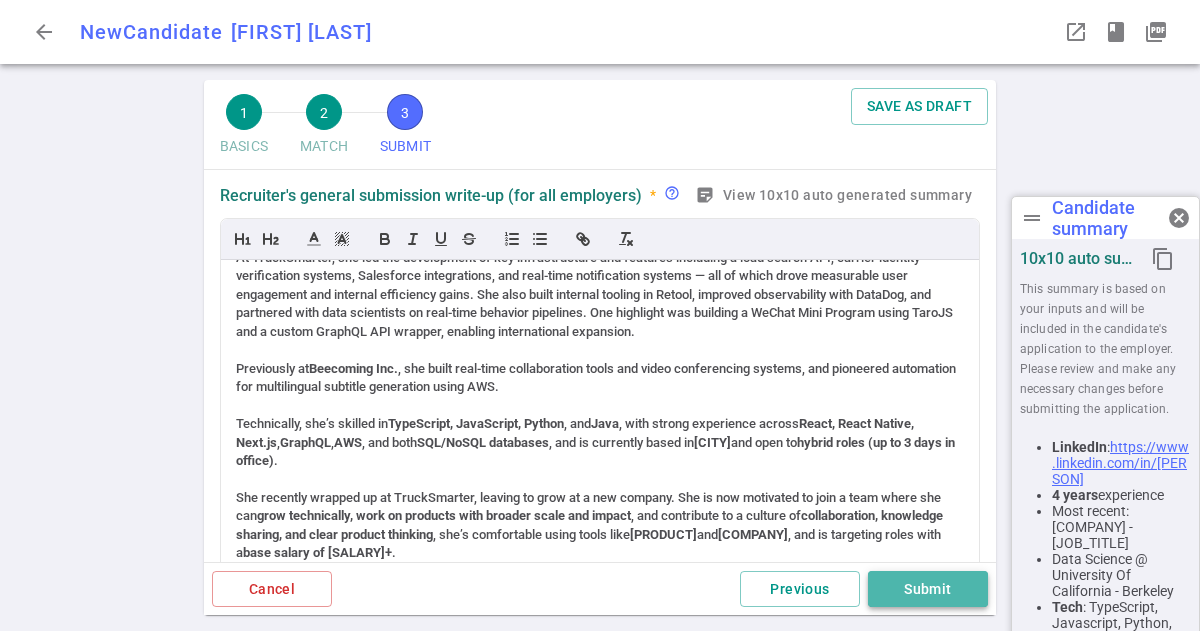 click on "Submit" at bounding box center (928, 589) 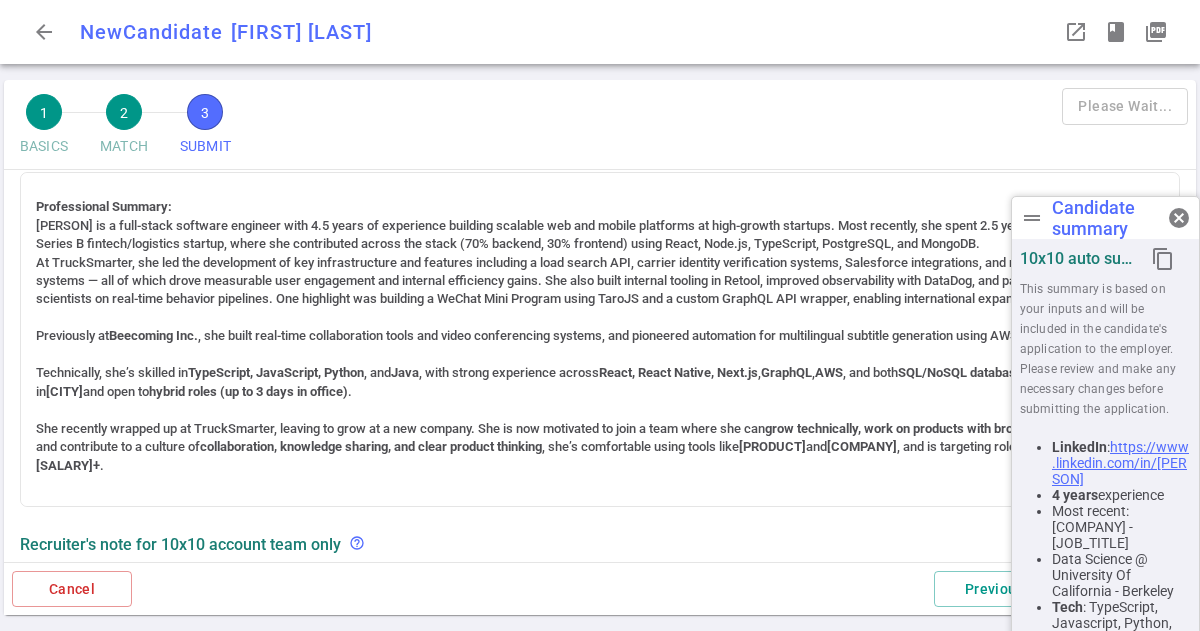 scroll, scrollTop: 129, scrollLeft: 0, axis: vertical 